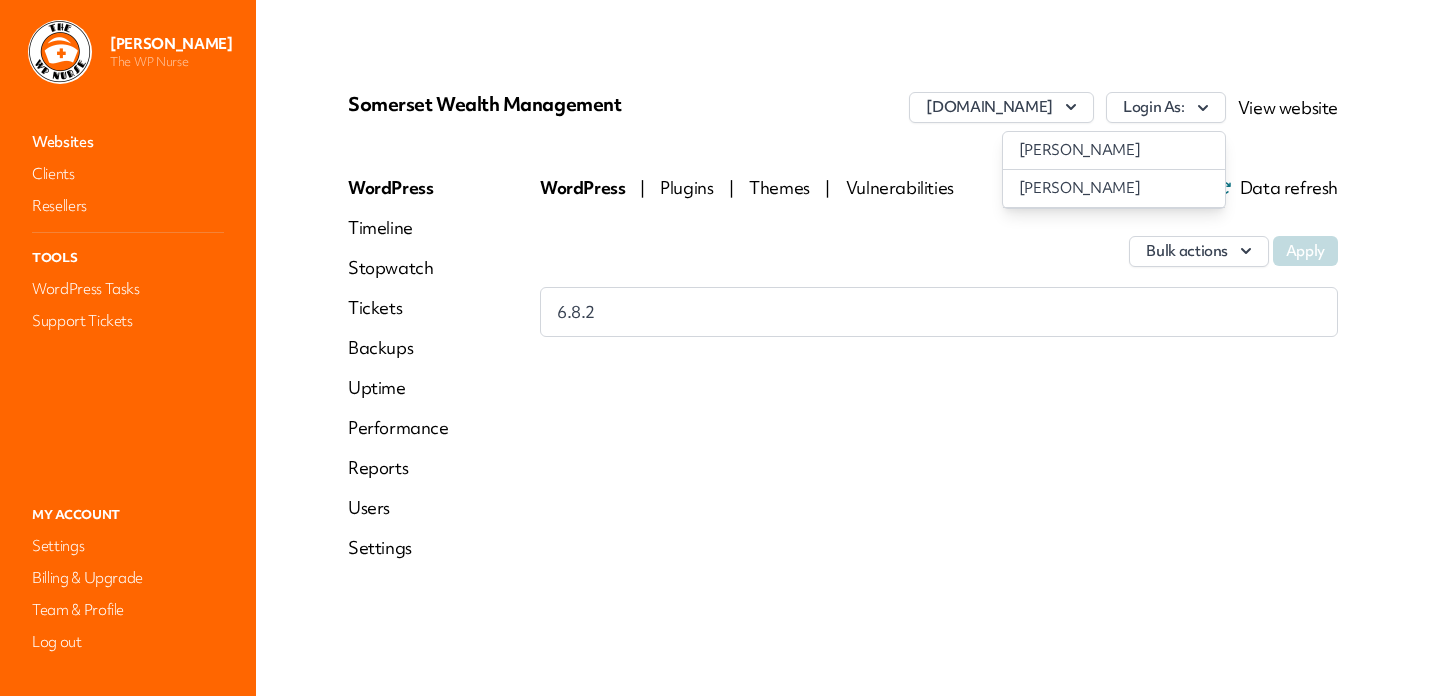 scroll, scrollTop: 0, scrollLeft: 0, axis: both 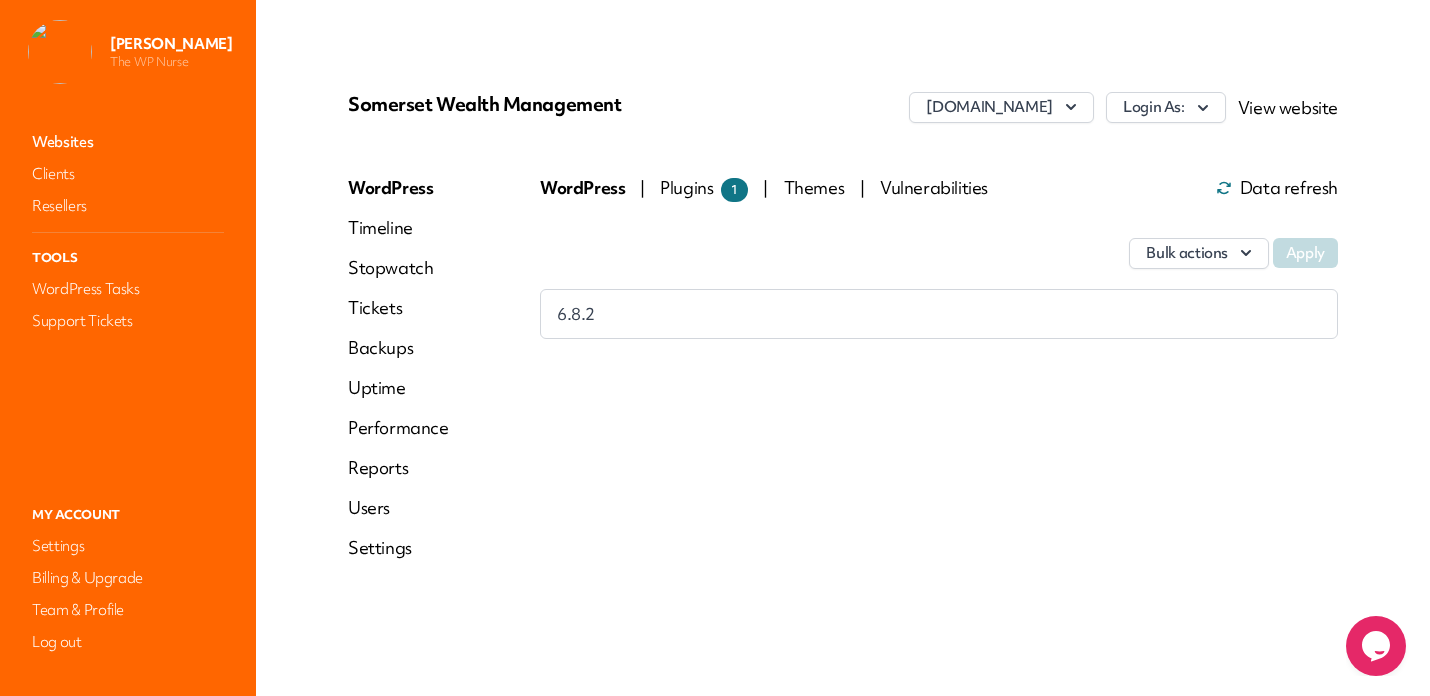click on "Websites" at bounding box center (128, 142) 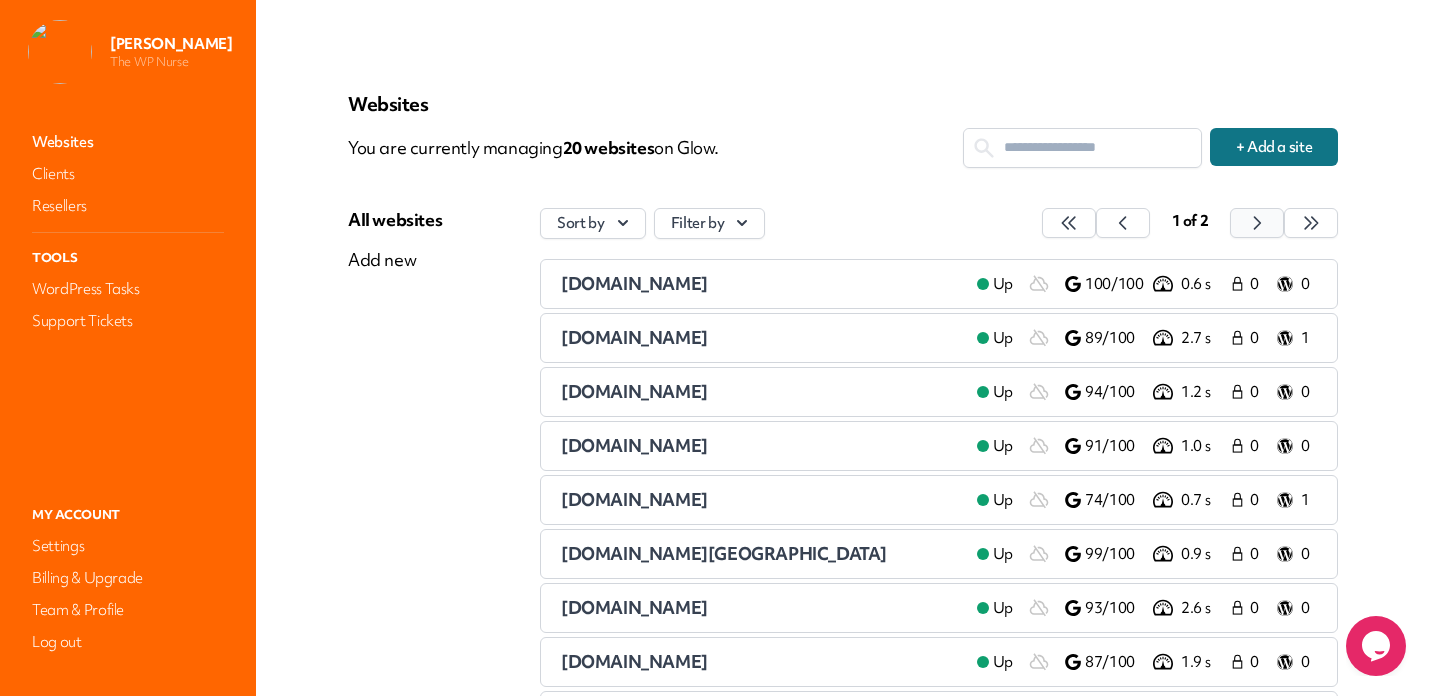click 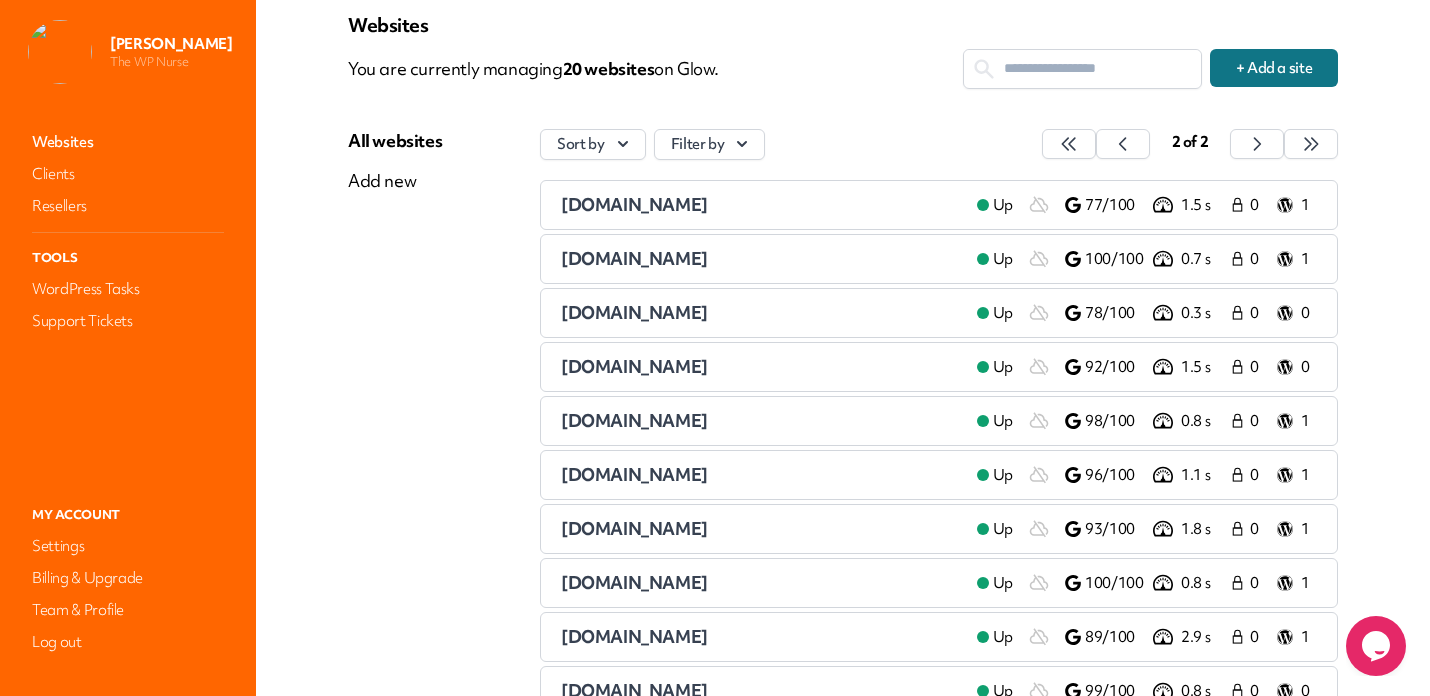 scroll, scrollTop: 74, scrollLeft: 0, axis: vertical 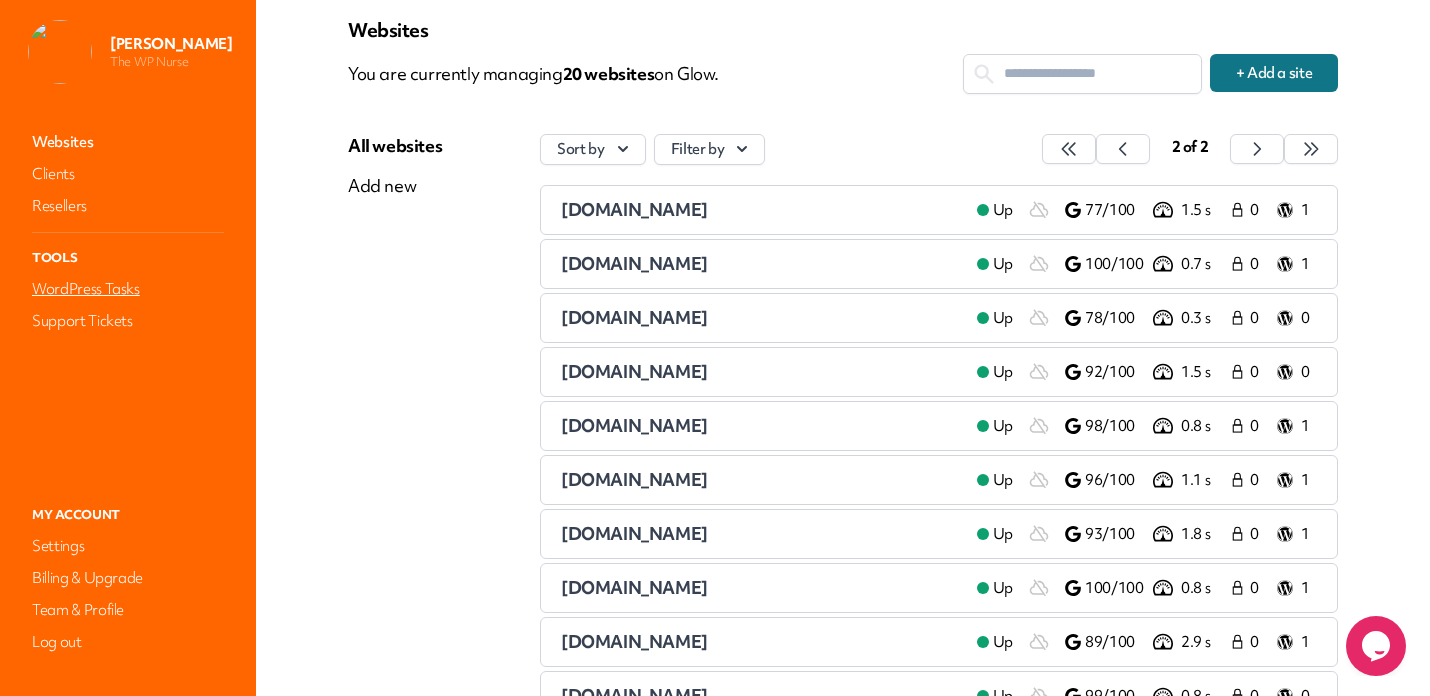 click on "WordPress Tasks" at bounding box center [128, 289] 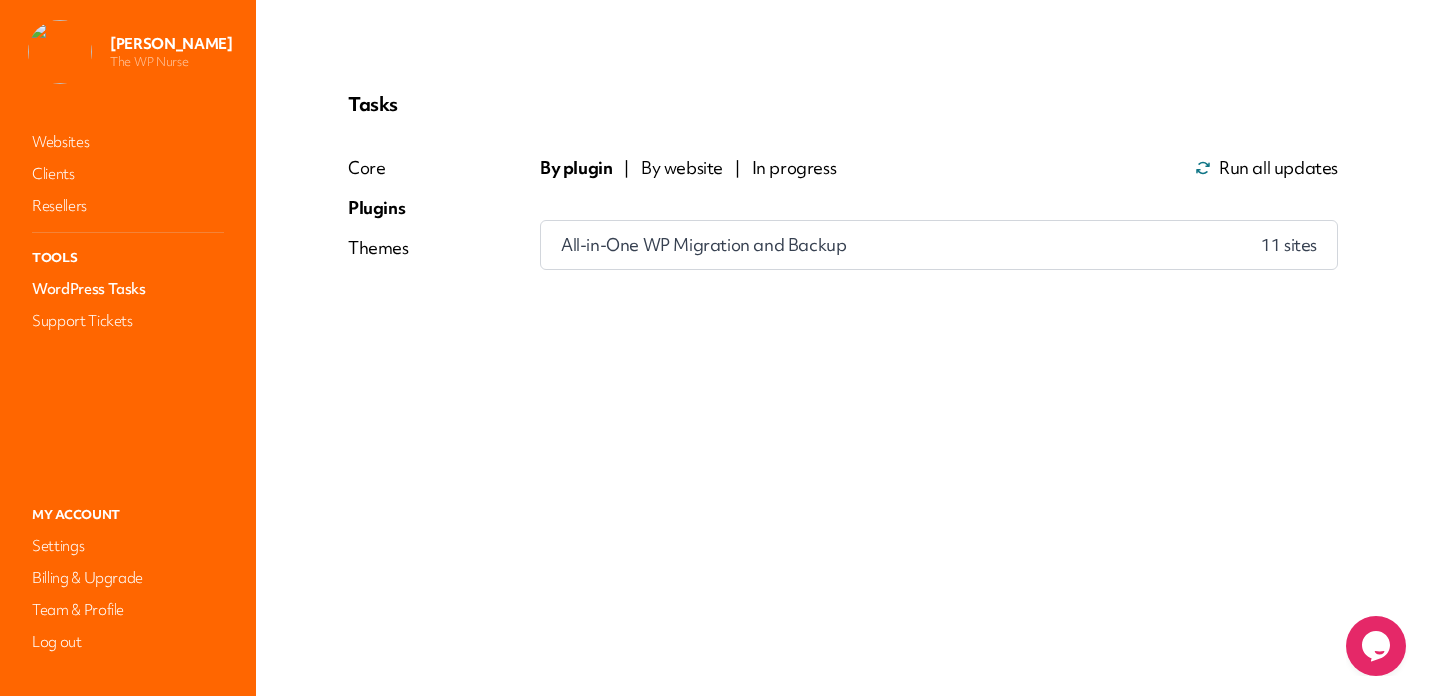click on "Run all updates" at bounding box center [1278, 168] 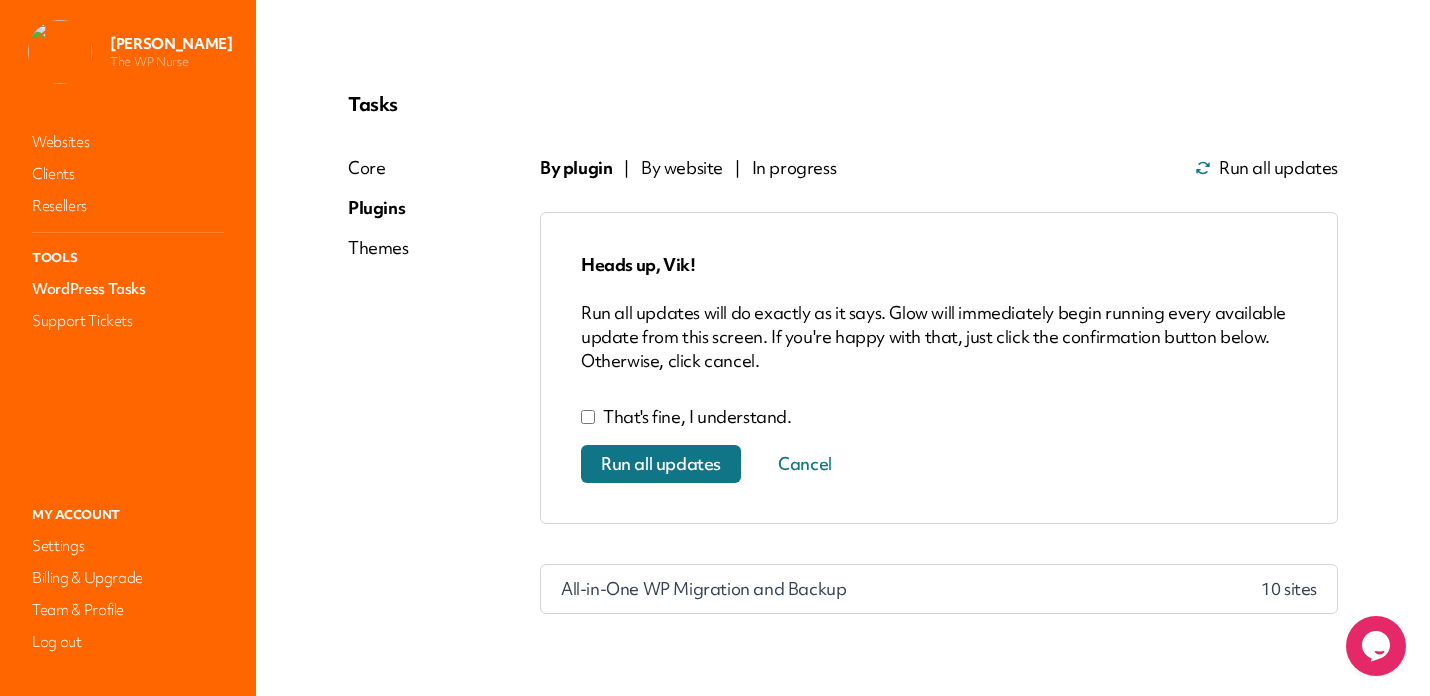 click on "Run all updates" at bounding box center (661, 464) 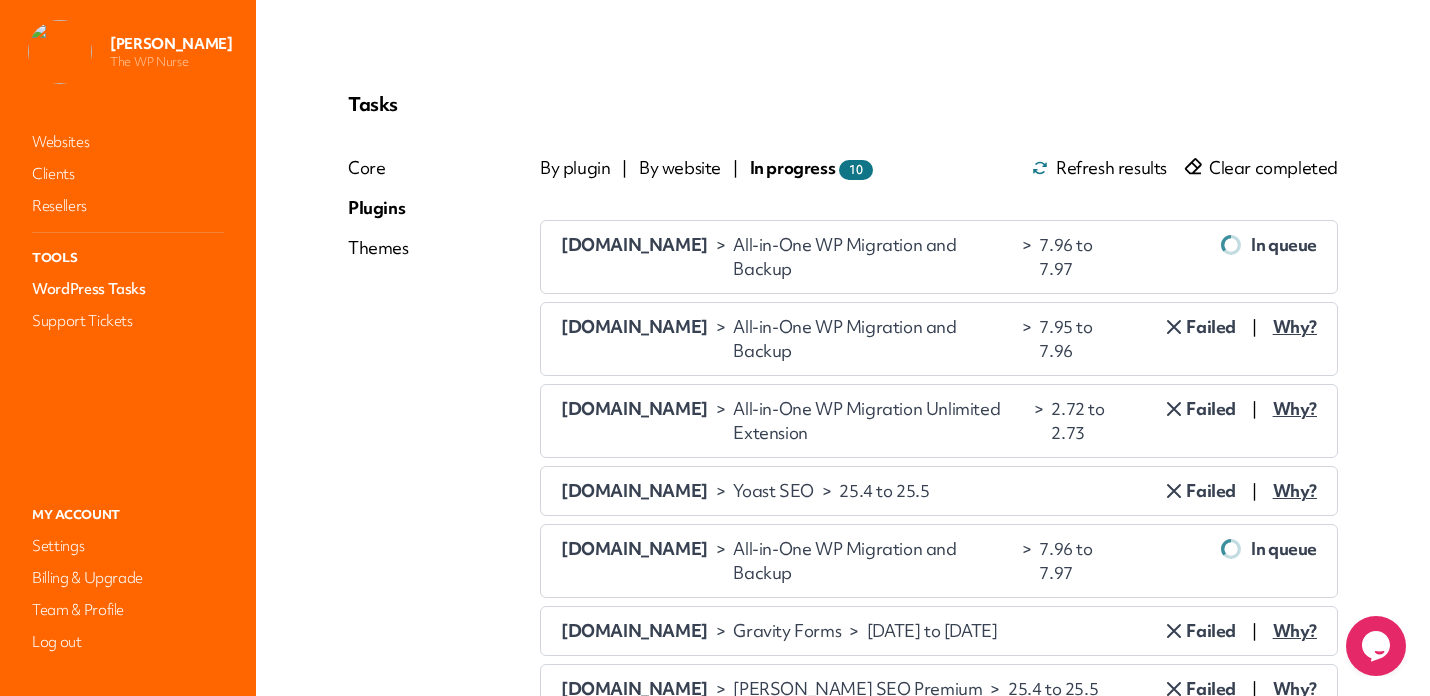 click on "Why?" at bounding box center [1295, 327] 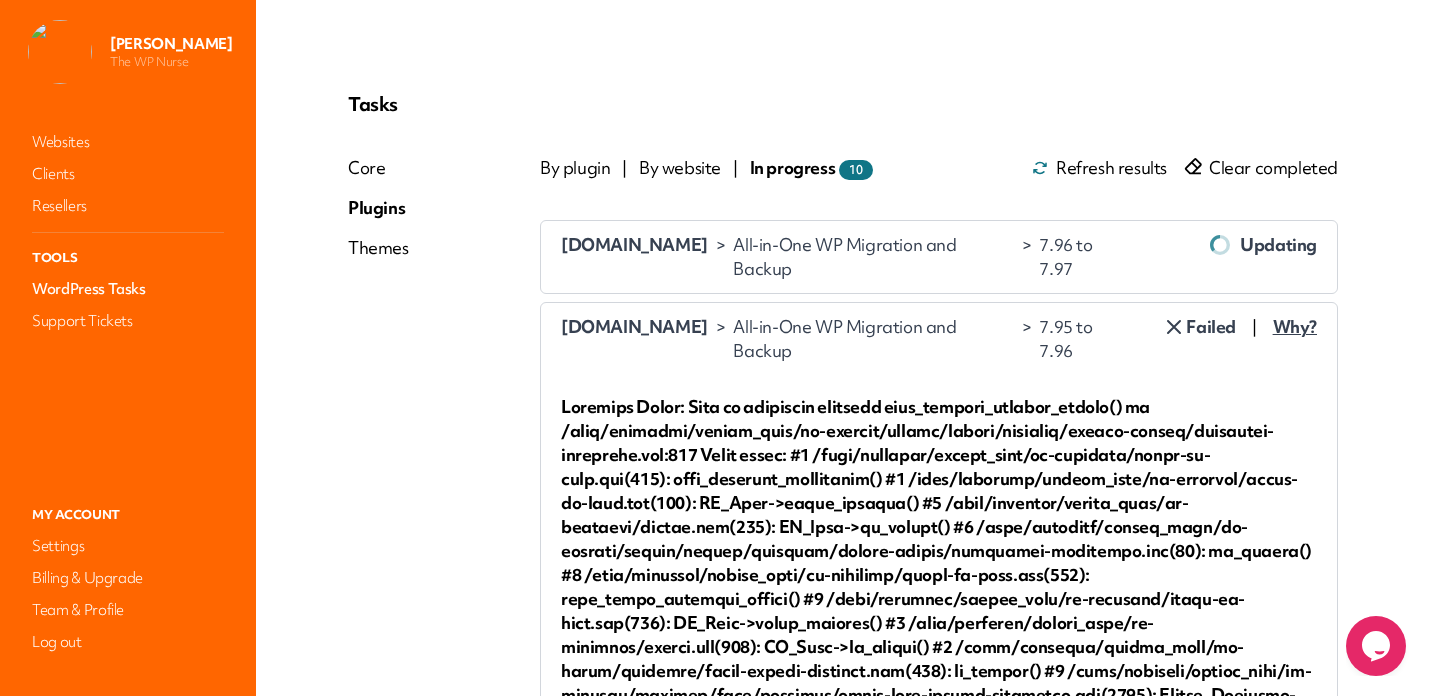 click on "Failed" at bounding box center (1199, 327) 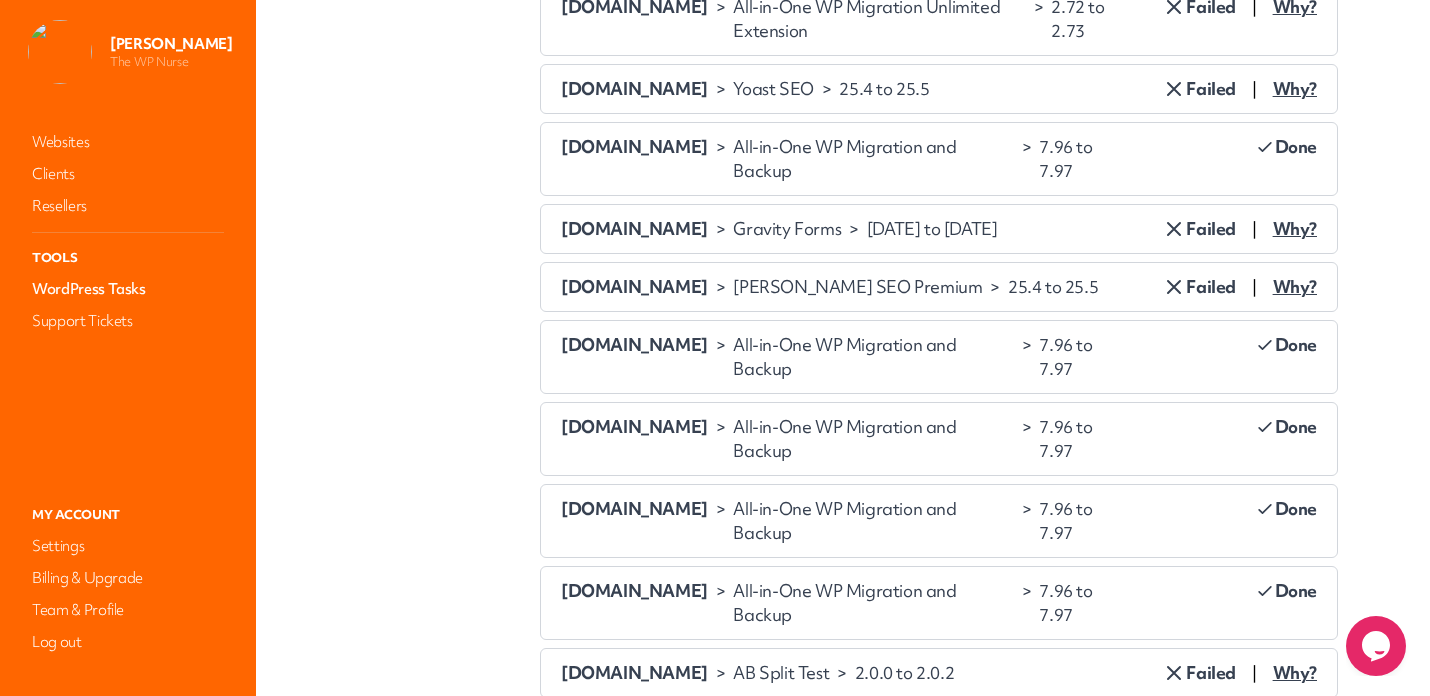 scroll, scrollTop: 0, scrollLeft: 0, axis: both 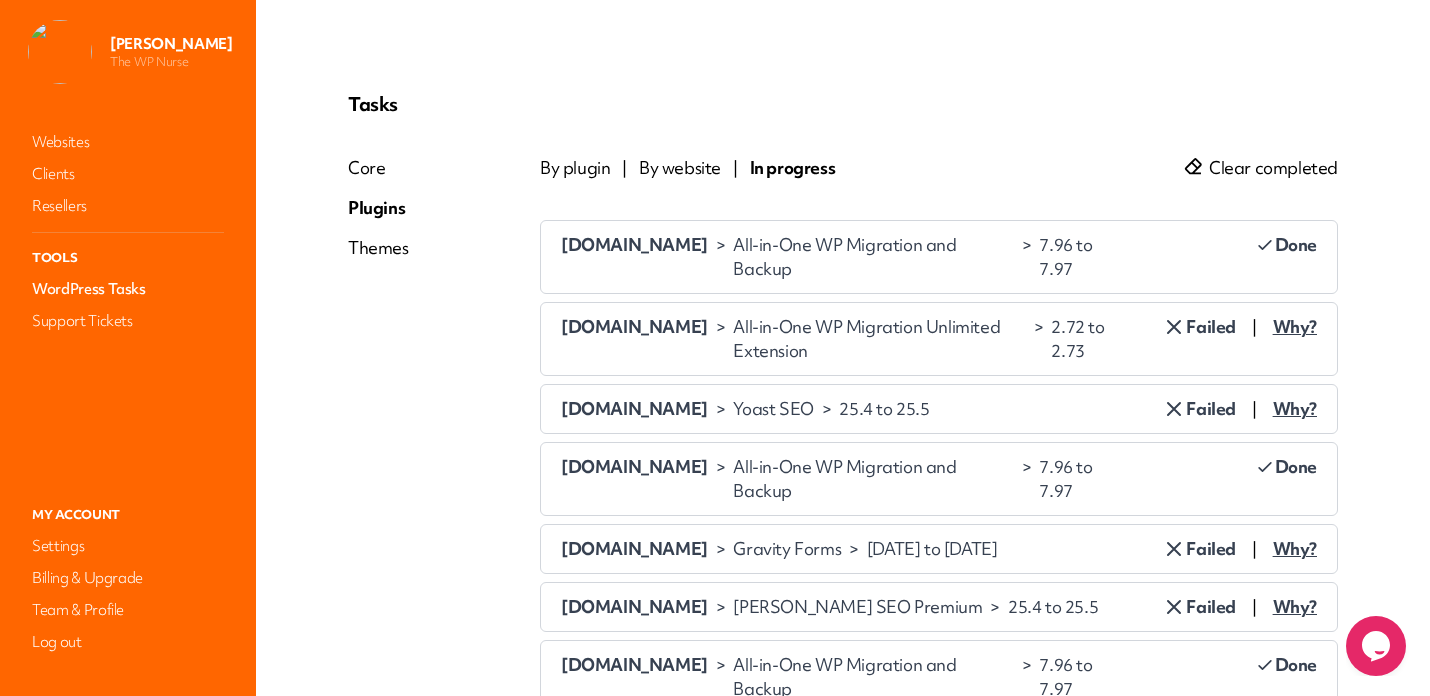 click on "Clear completed" at bounding box center (1273, 168) 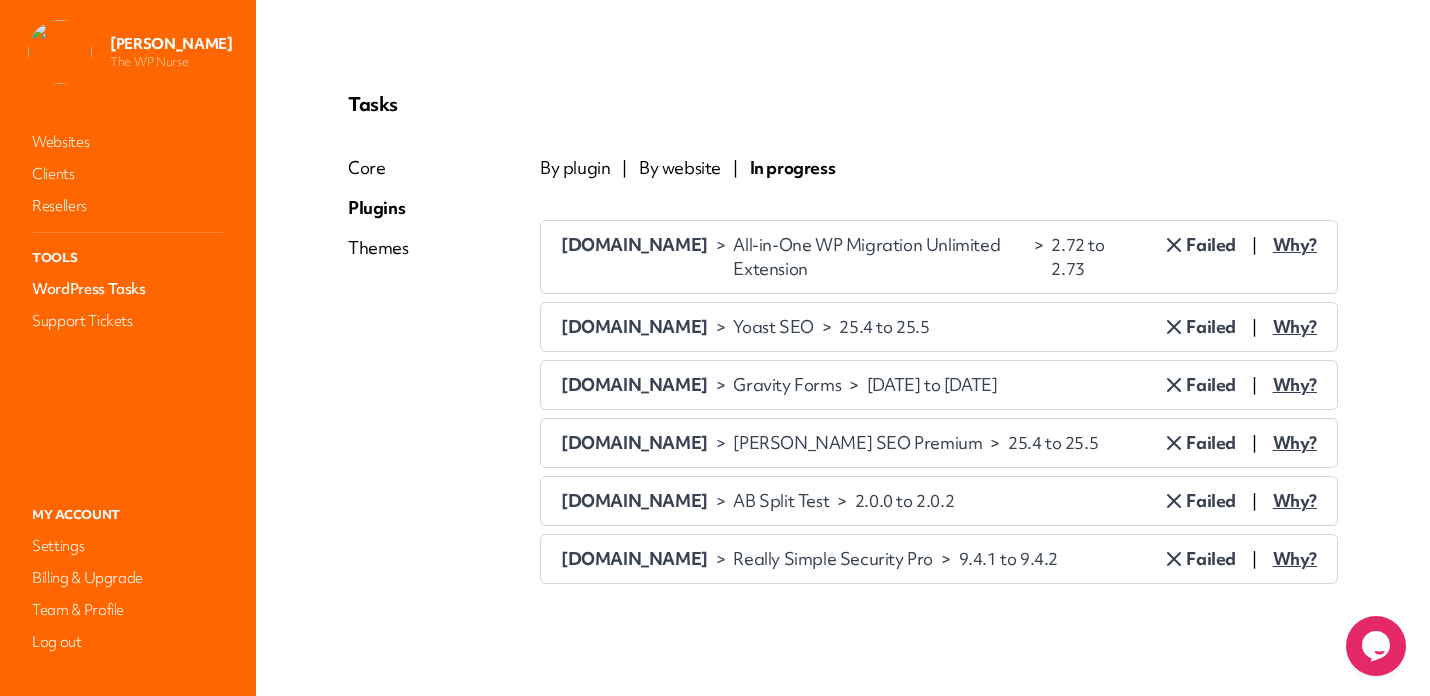 click on "Why?" at bounding box center [1295, 327] 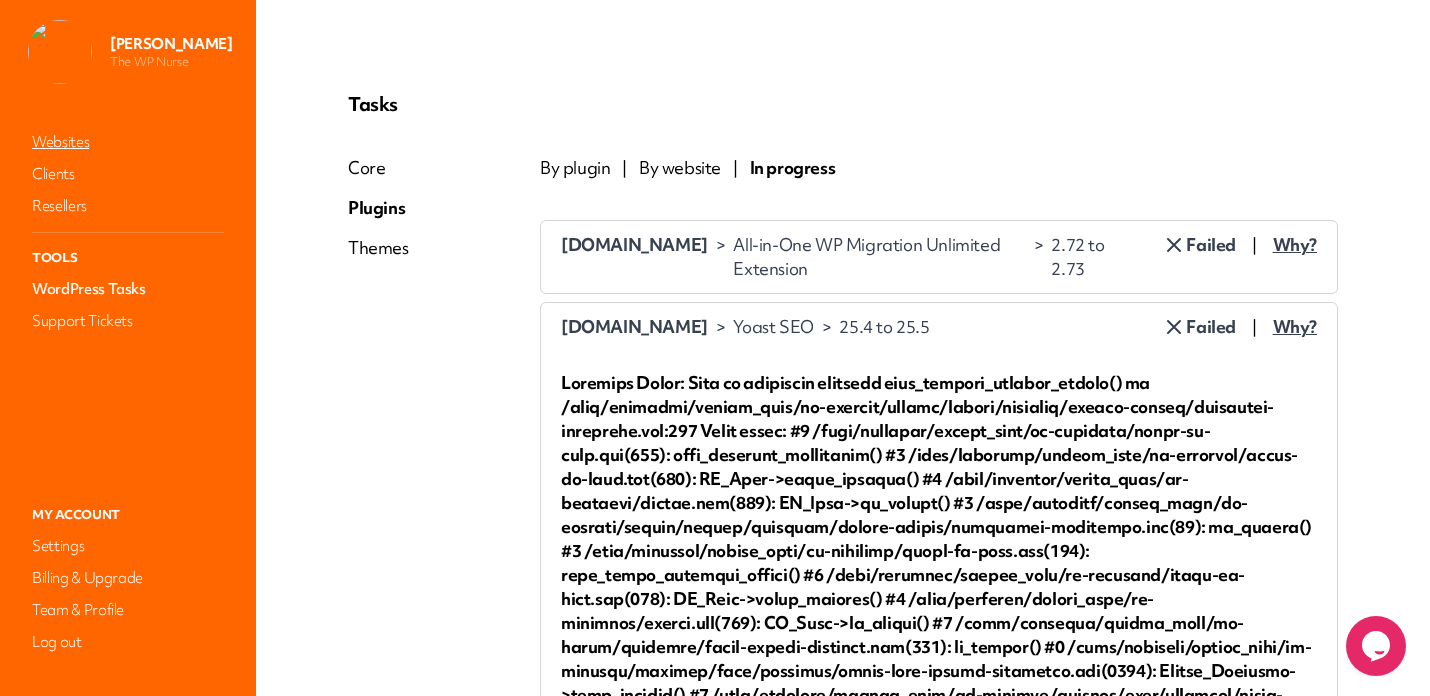 click on "Websites" at bounding box center [128, 142] 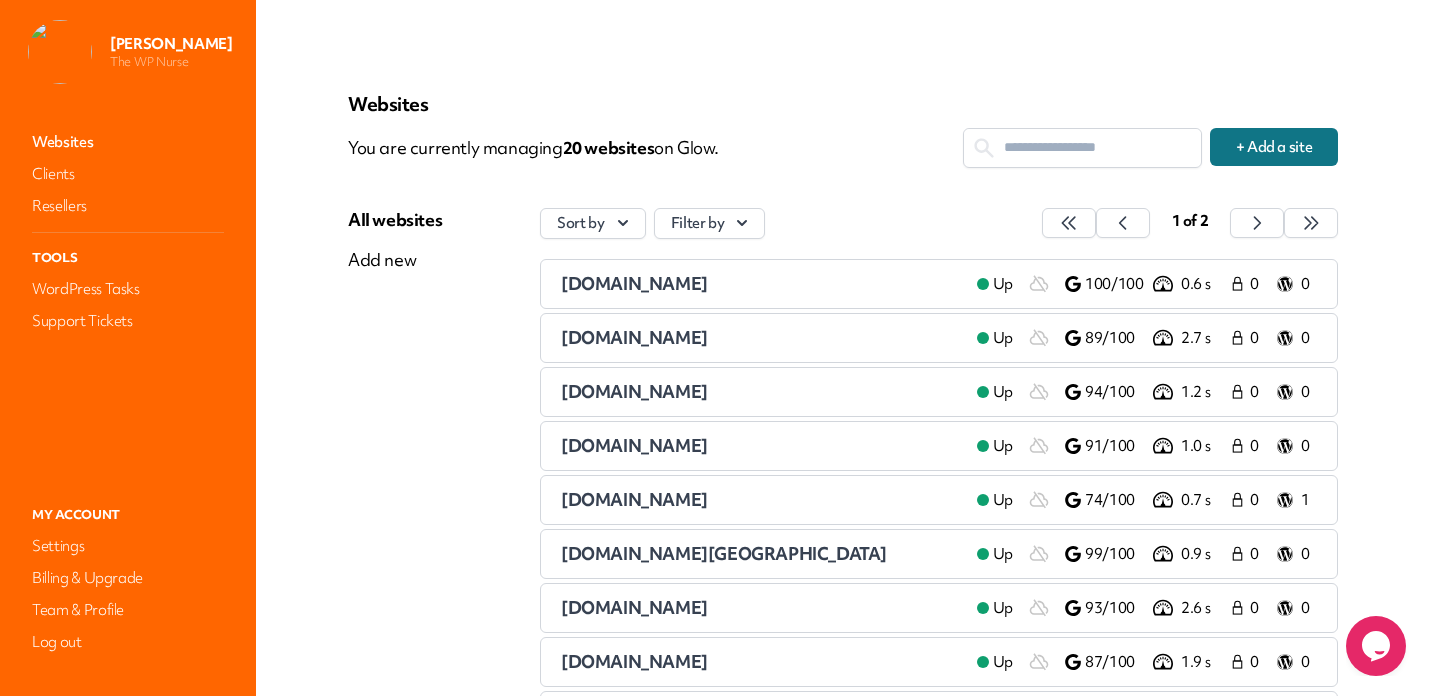click on "[DOMAIN_NAME]" at bounding box center [634, 391] 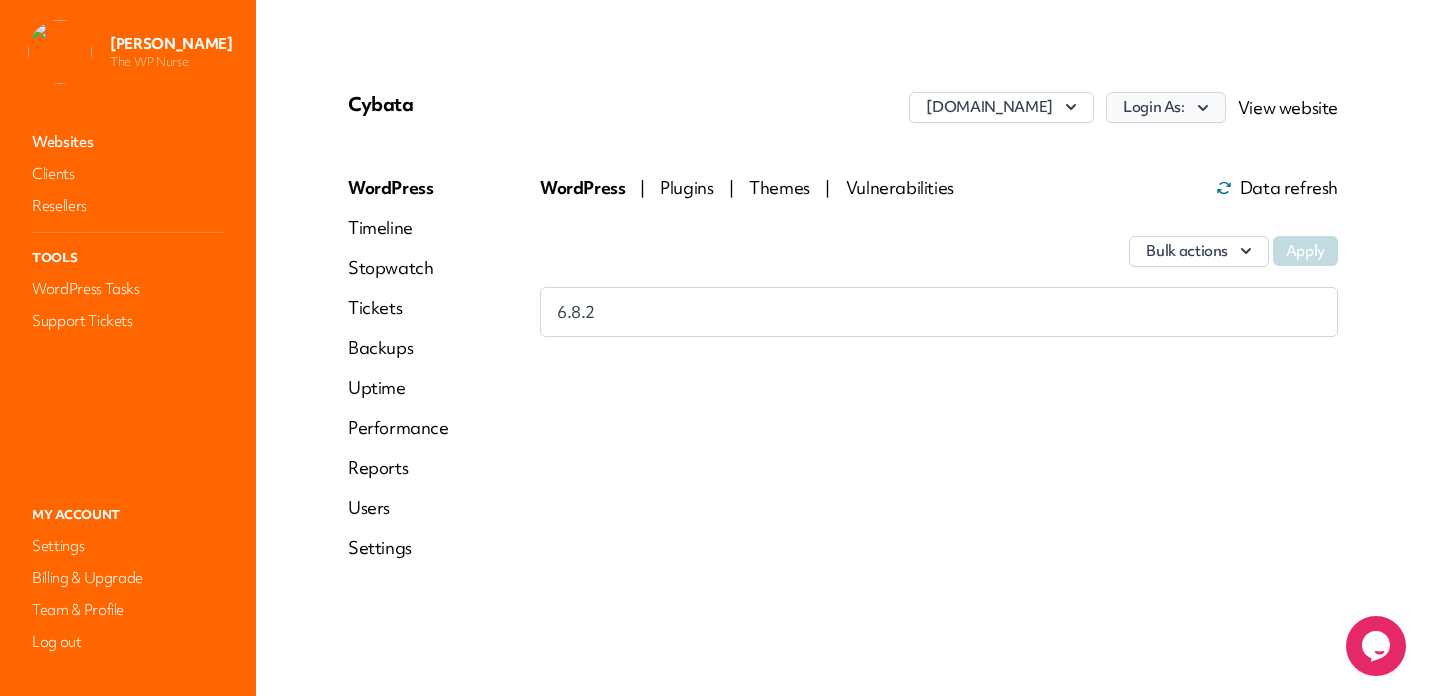 click on "Login As:" at bounding box center [1166, 107] 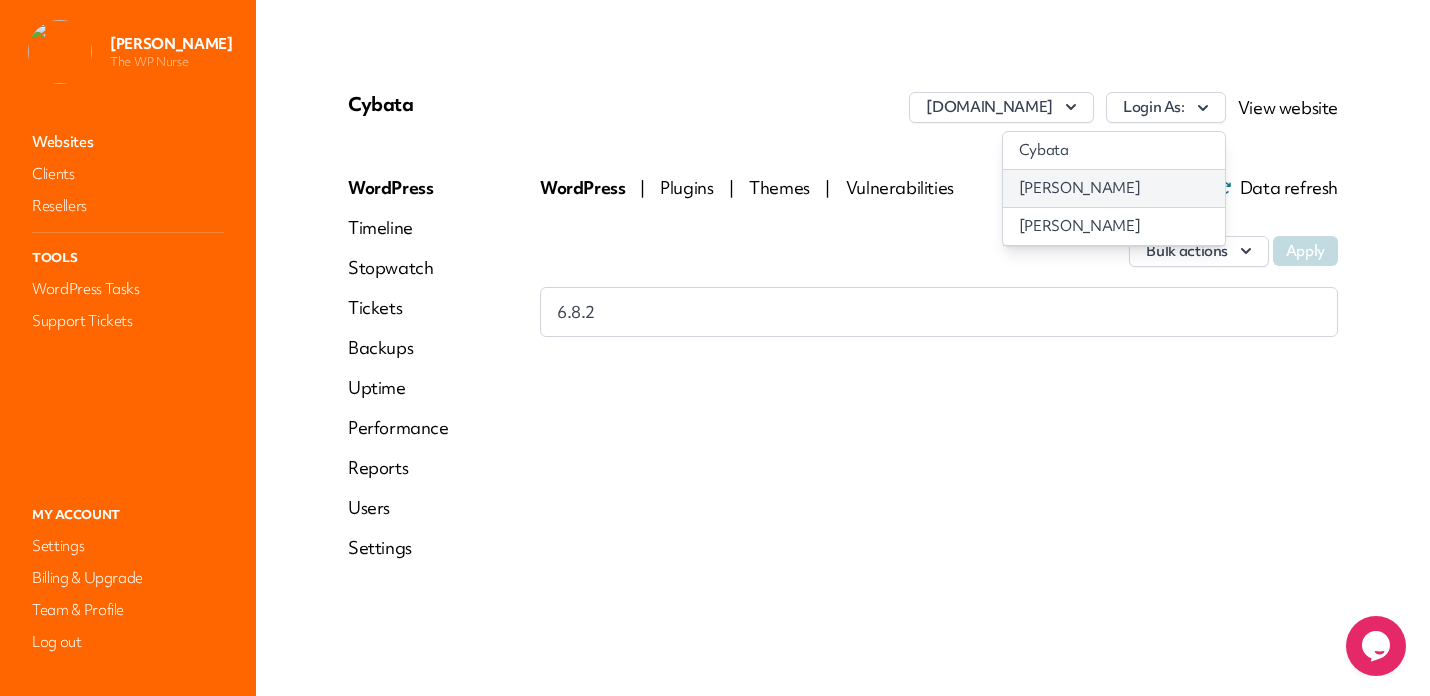 click on "[PERSON_NAME]" at bounding box center [1114, 188] 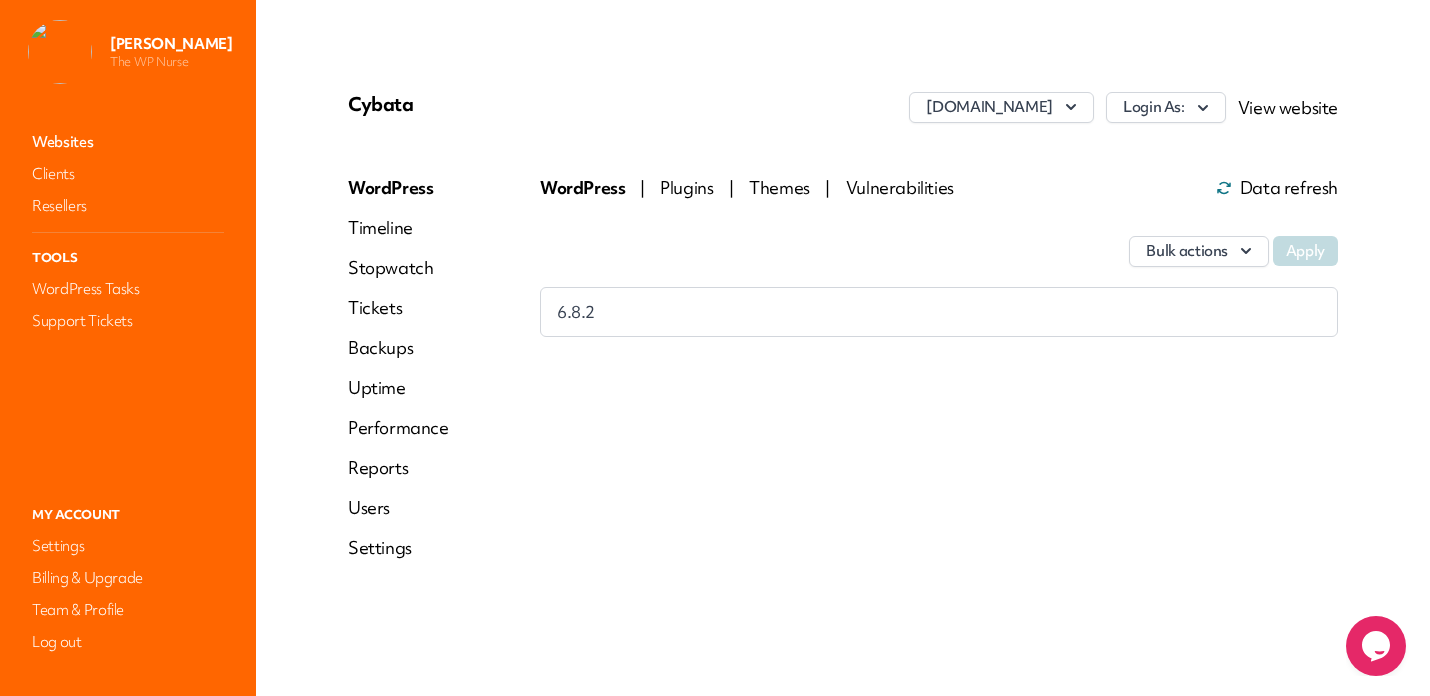 click on "Websites" at bounding box center (128, 142) 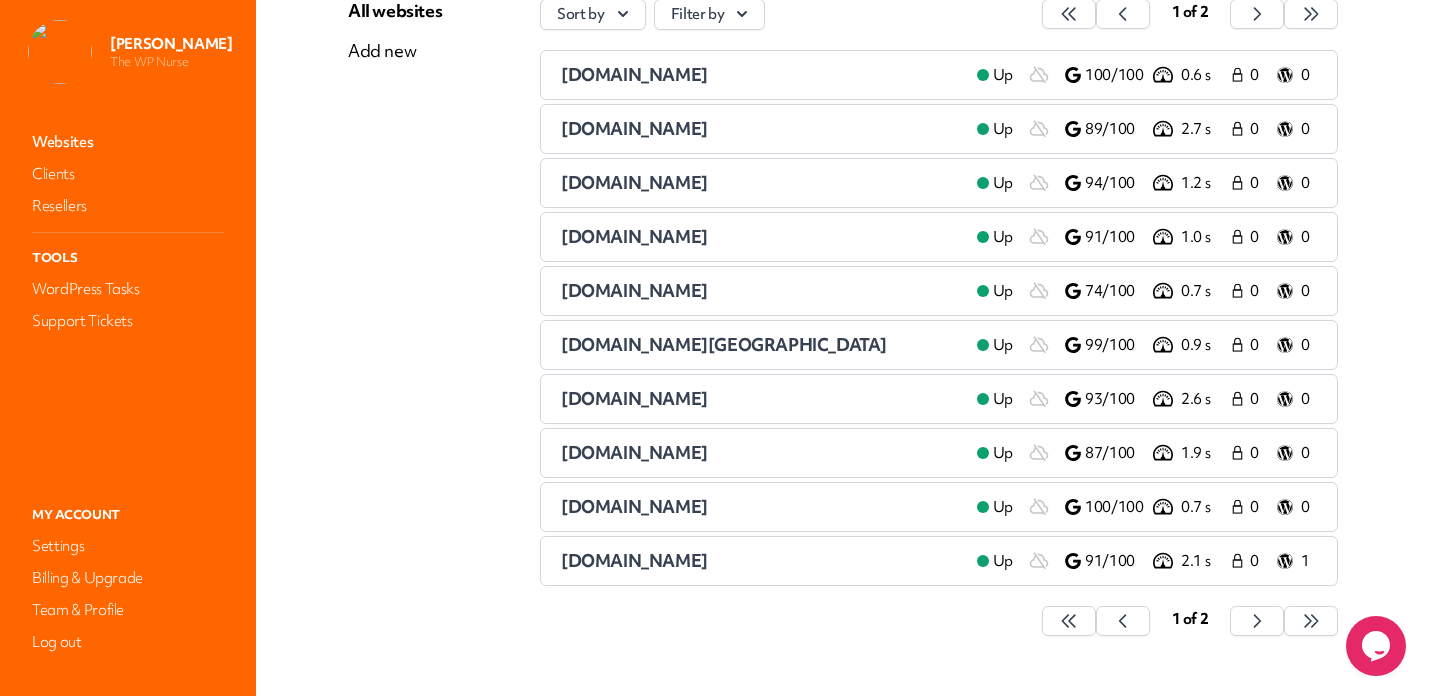 scroll, scrollTop: 211, scrollLeft: 0, axis: vertical 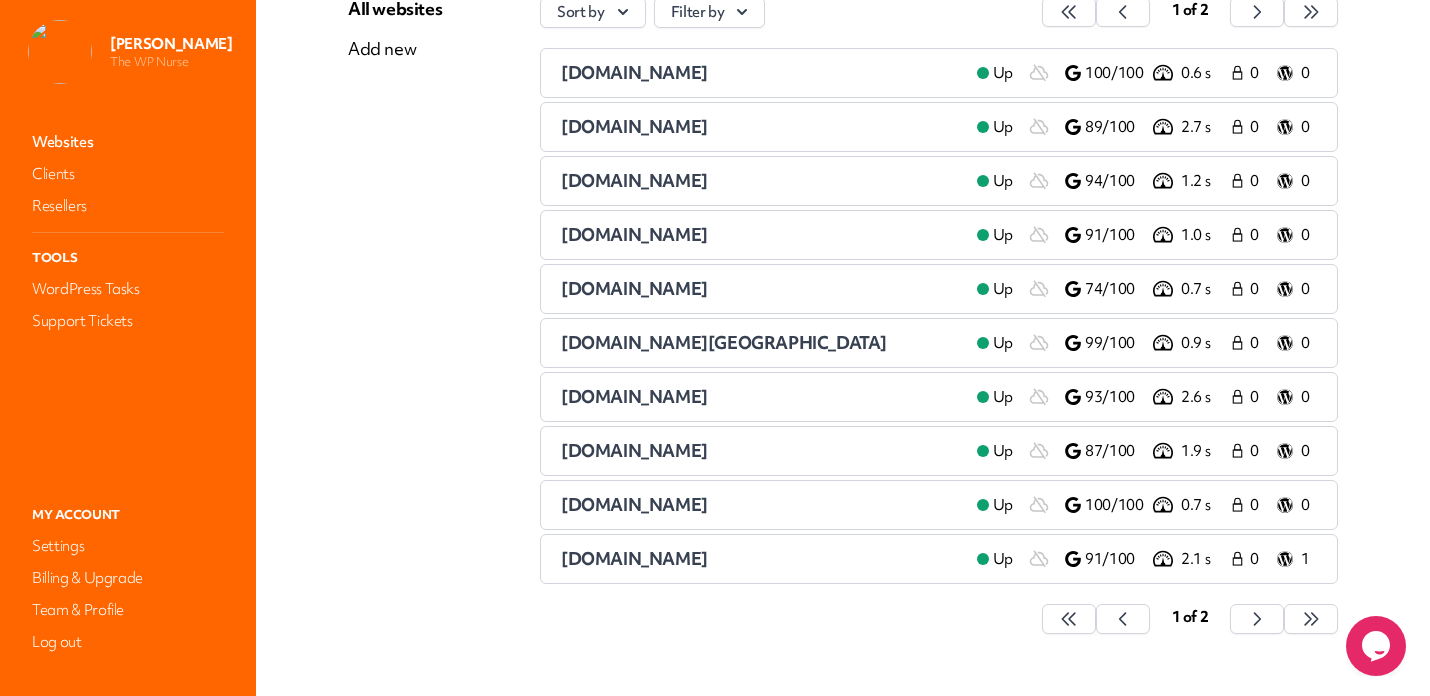 click on "[DOMAIN_NAME]" at bounding box center (634, 558) 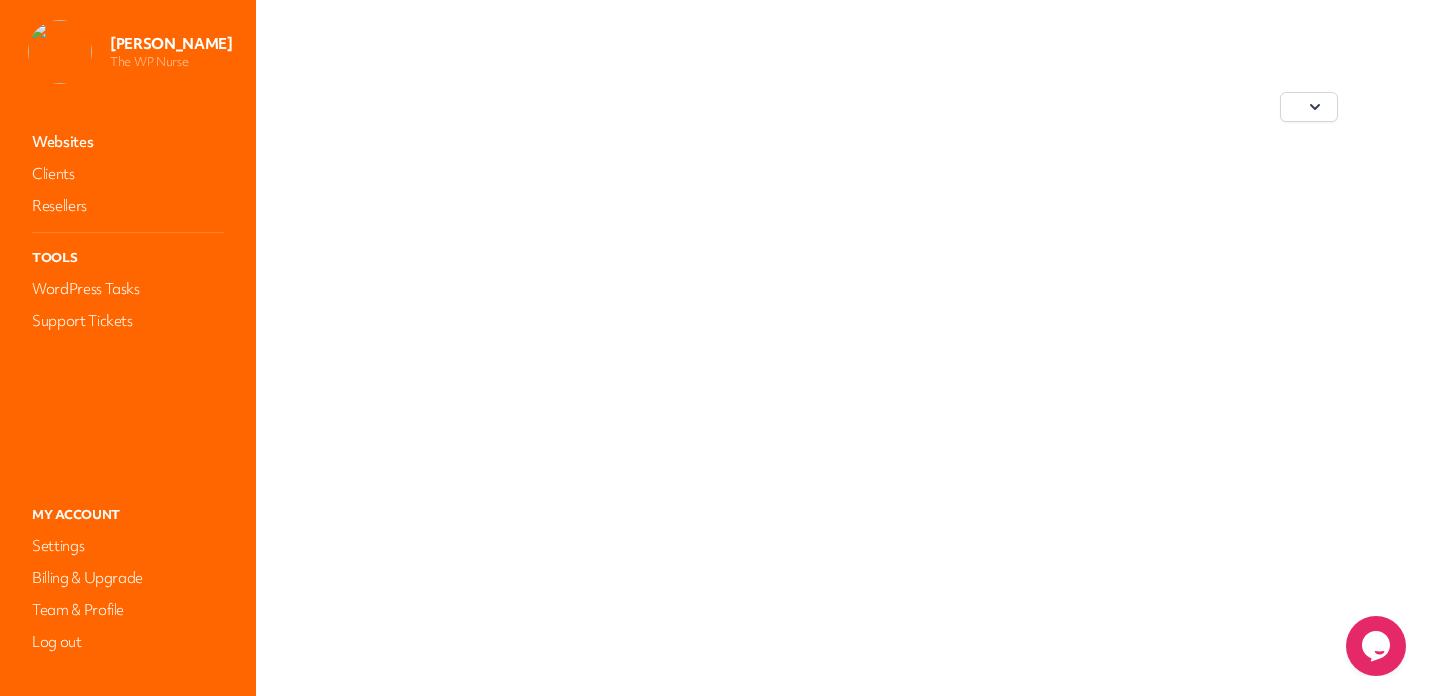 scroll, scrollTop: 0, scrollLeft: 0, axis: both 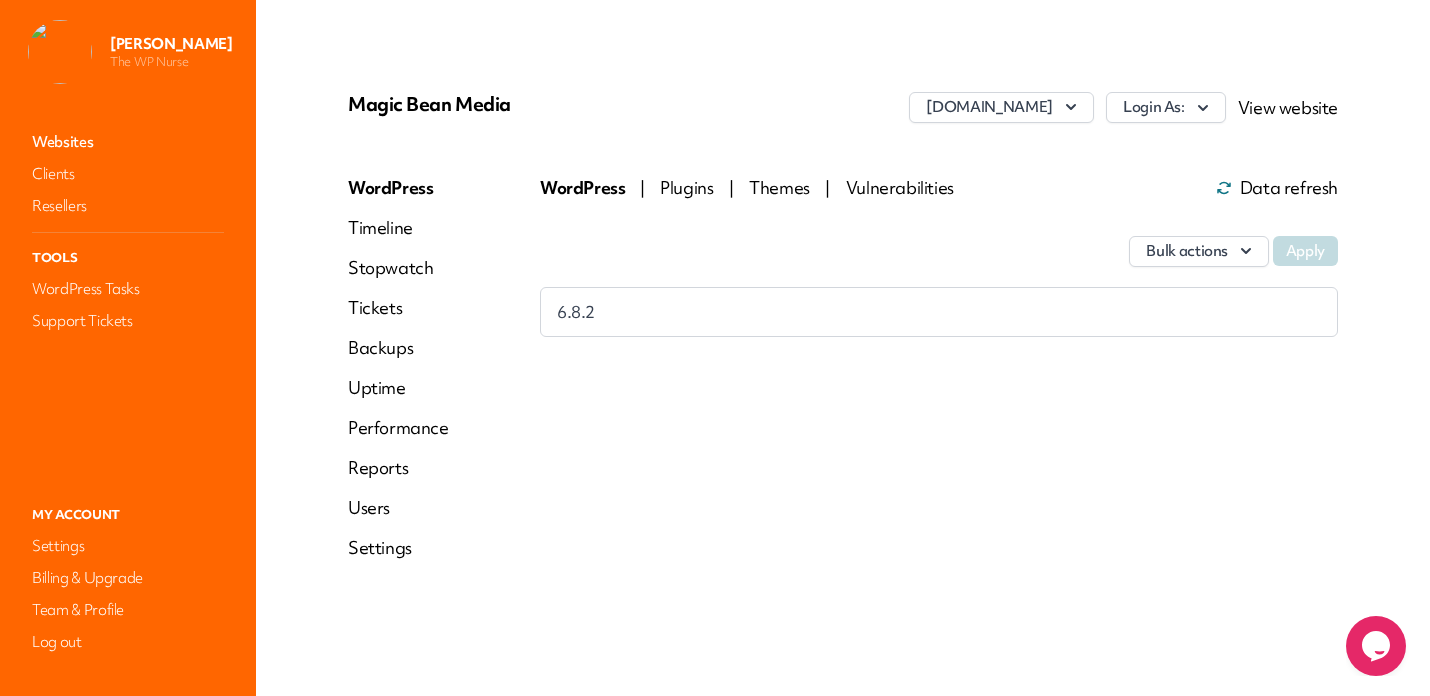 click on "Plugins" at bounding box center [688, 187] 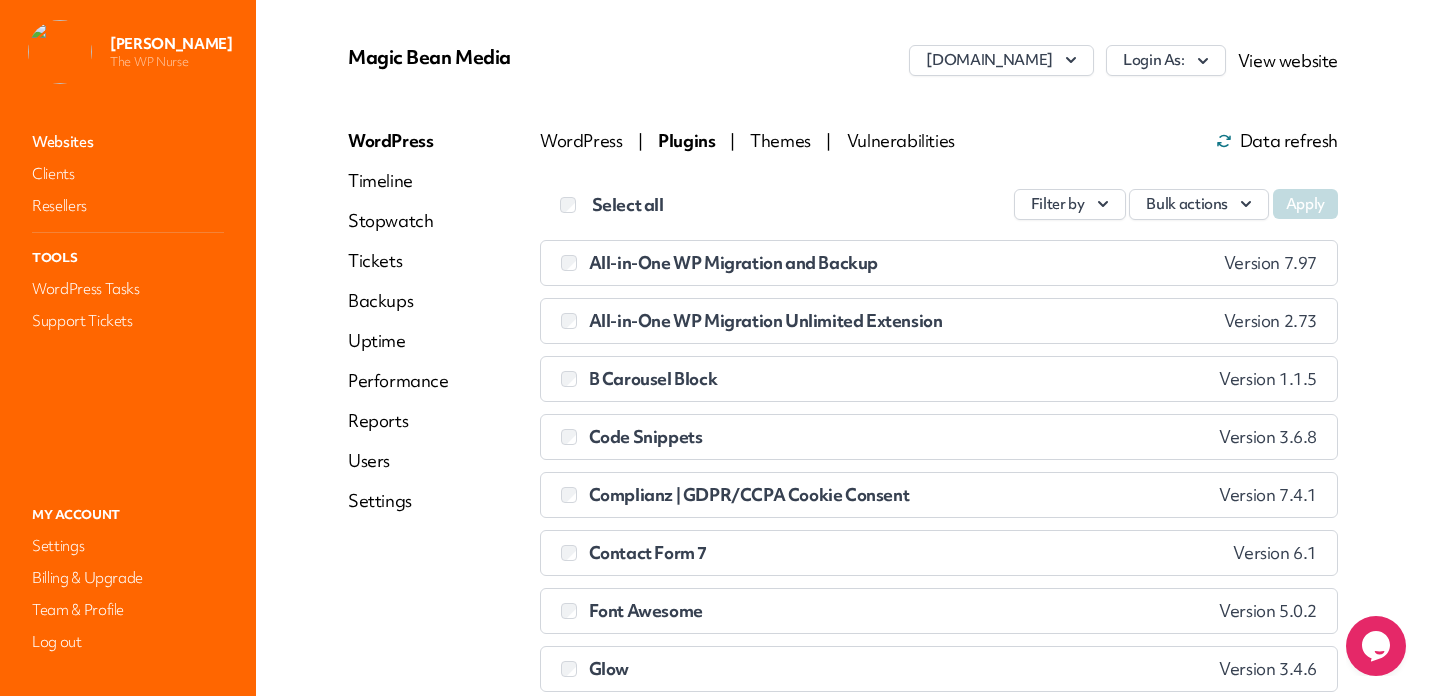 scroll, scrollTop: 0, scrollLeft: 0, axis: both 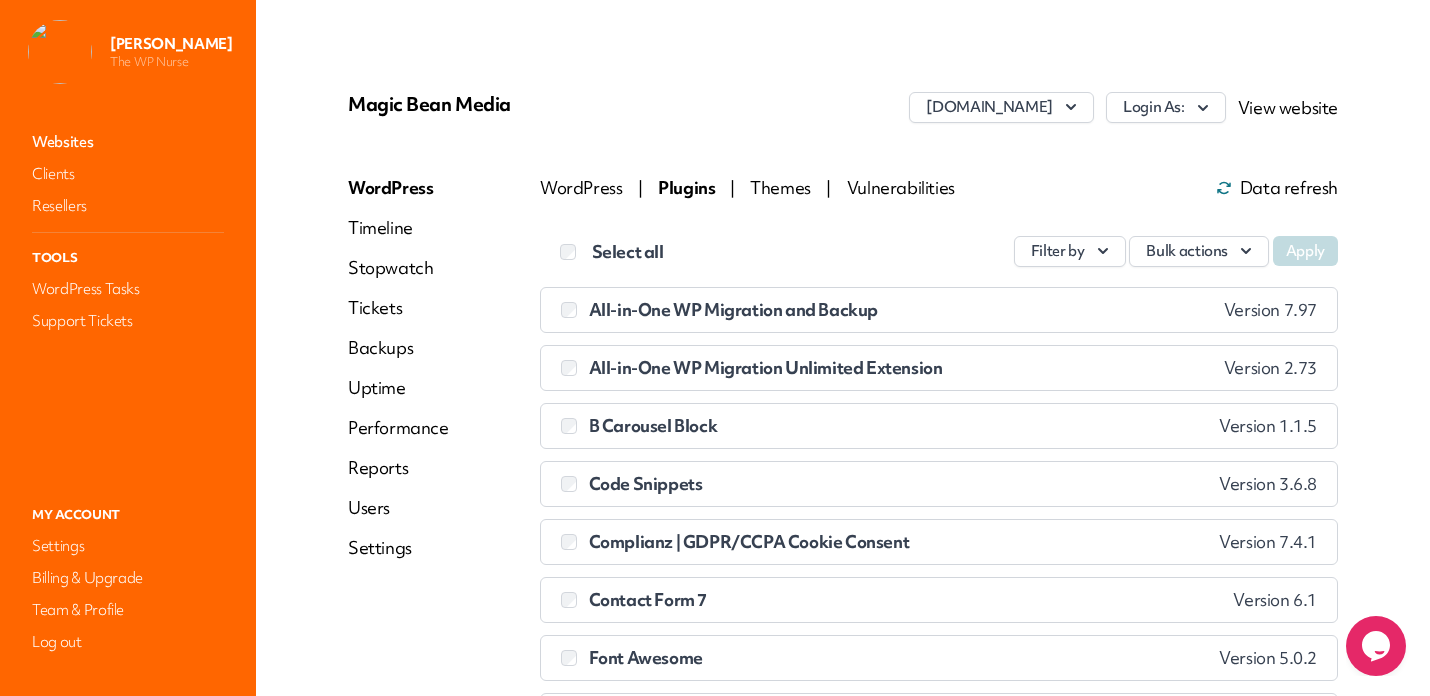 click on "WordPress" at bounding box center (398, 188) 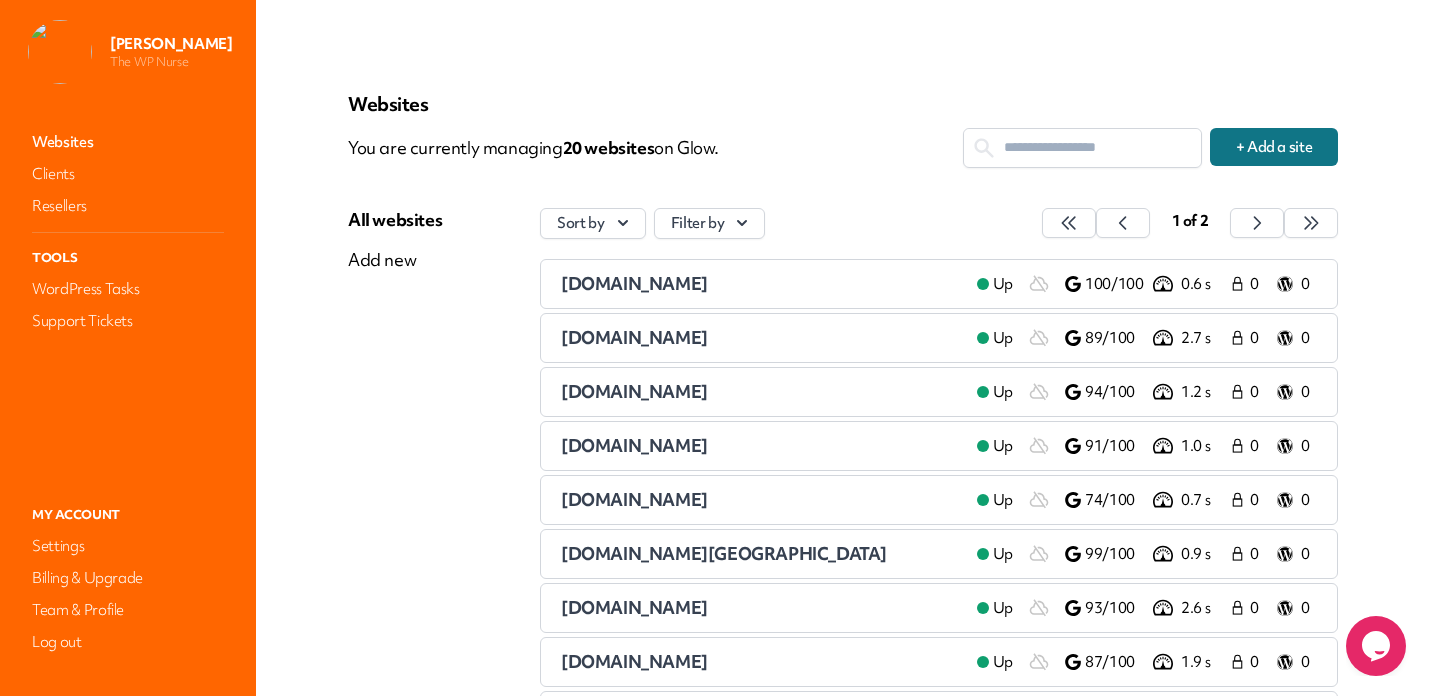 scroll, scrollTop: 19, scrollLeft: 0, axis: vertical 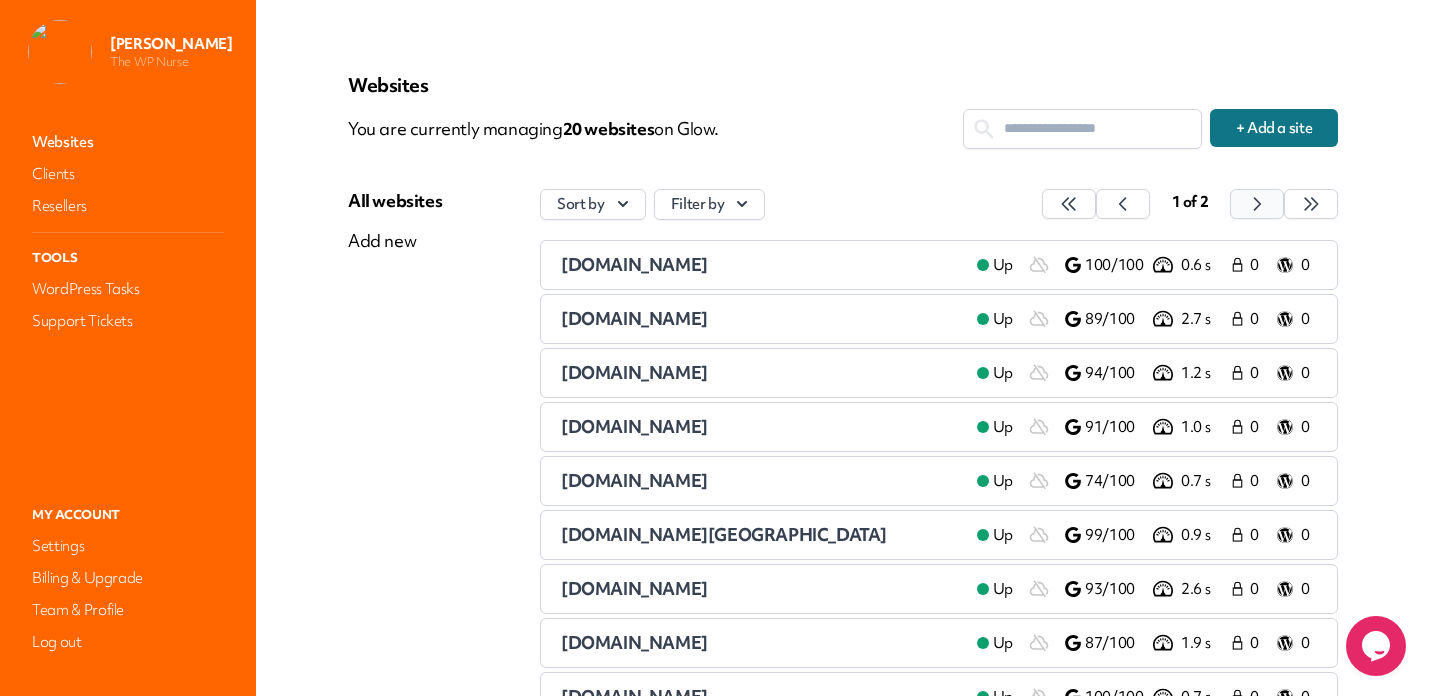 click 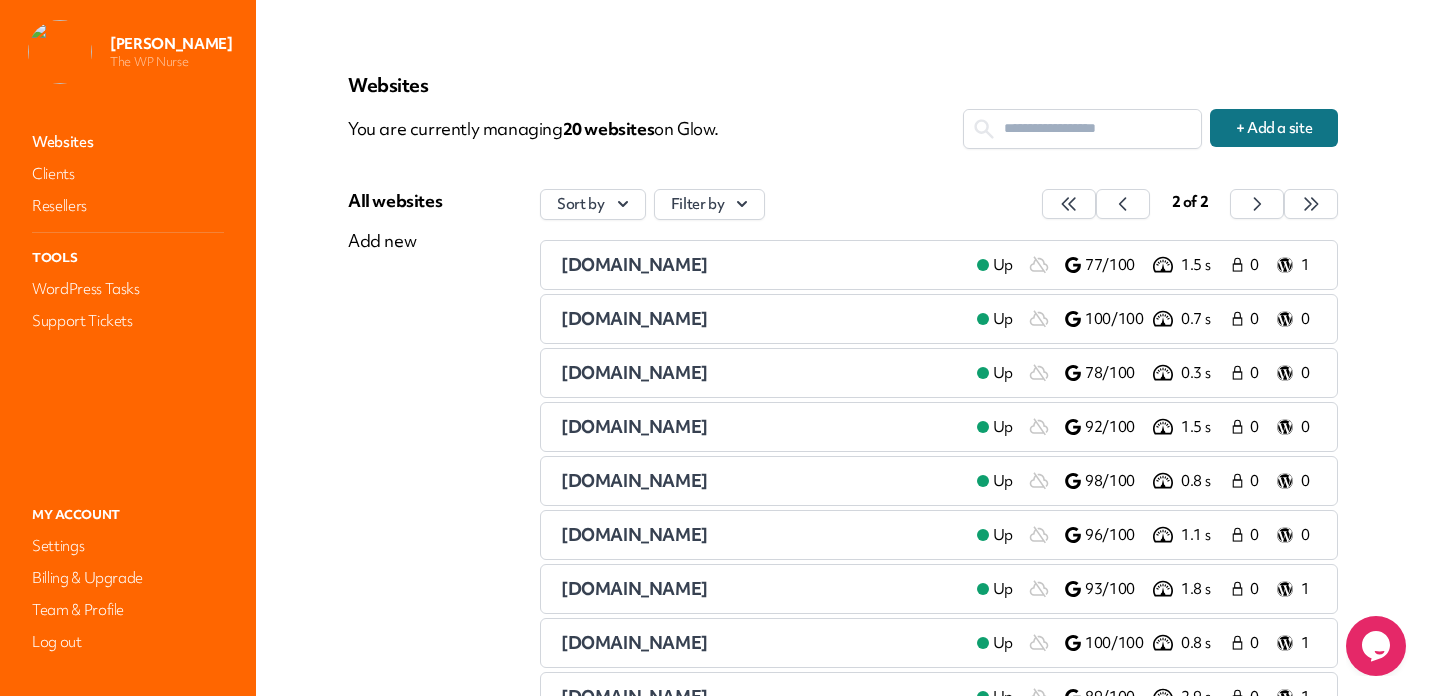 click on "[DOMAIN_NAME]" at bounding box center (634, 264) 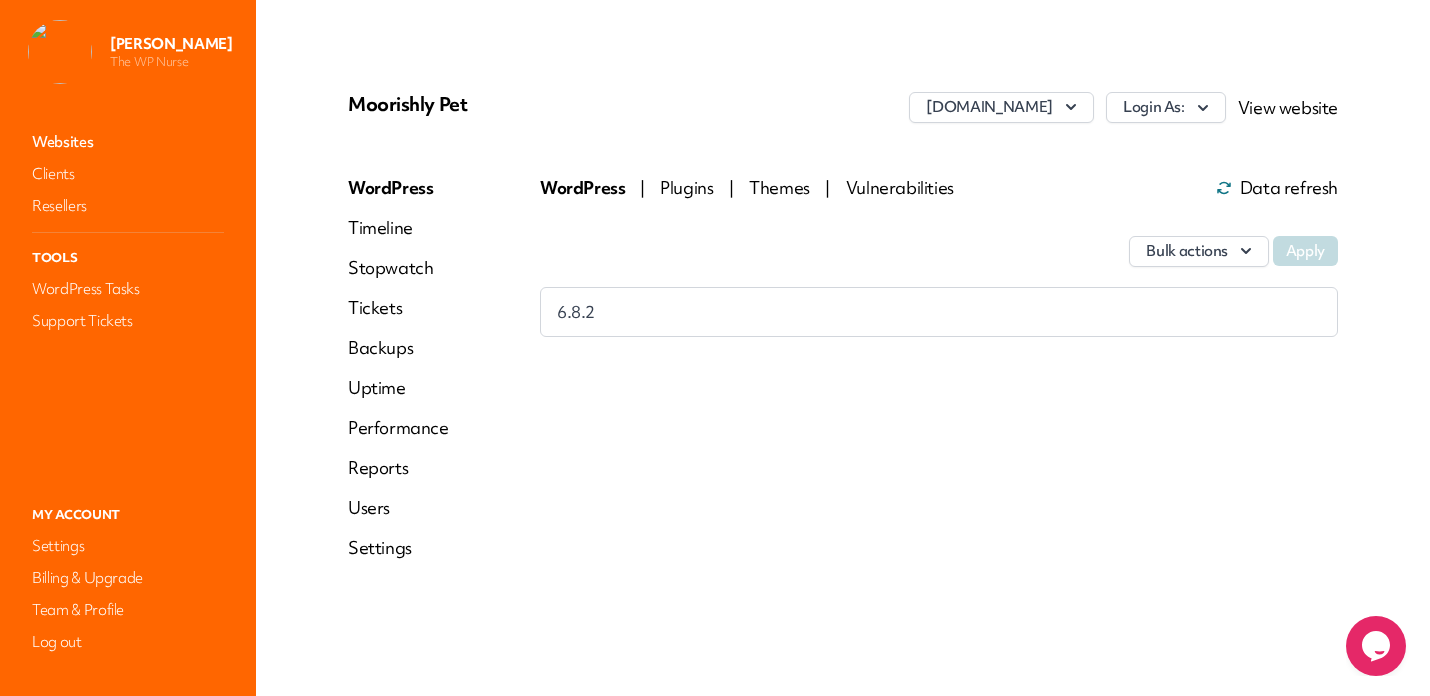 click on "Websites" at bounding box center (128, 142) 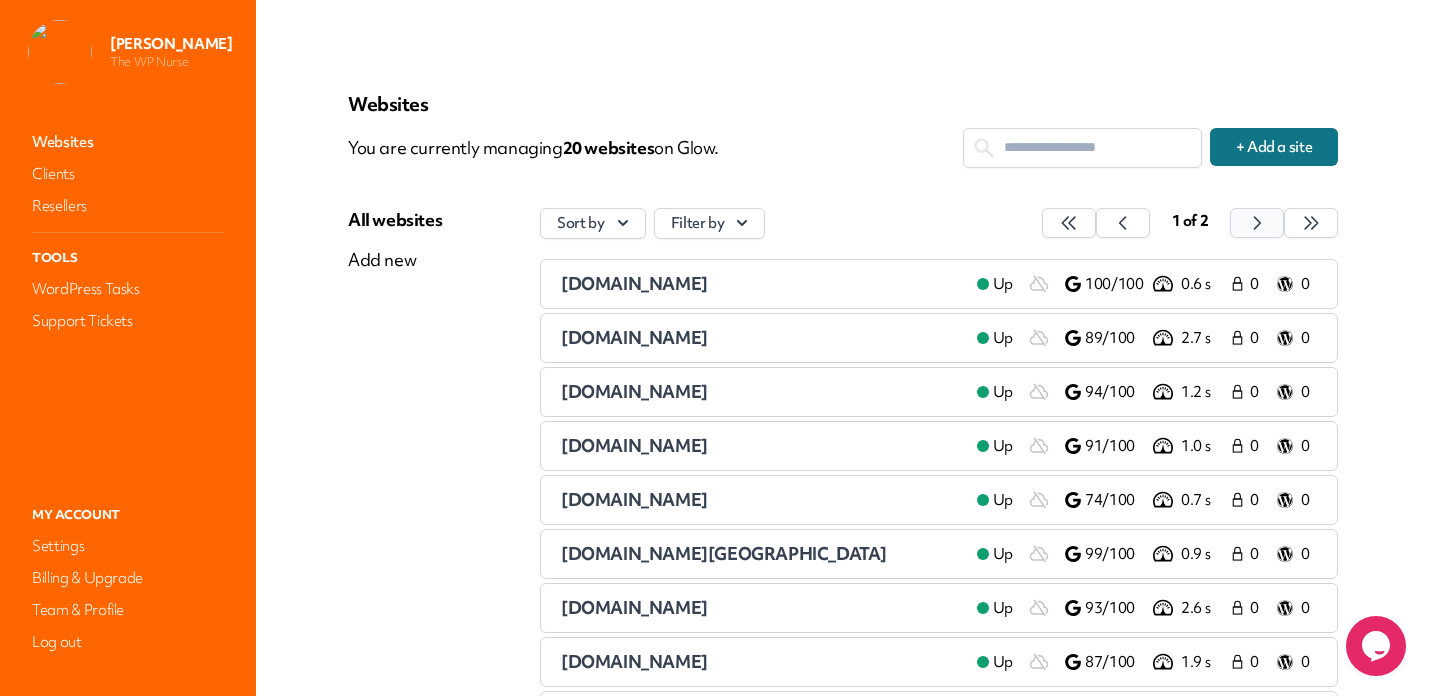 click 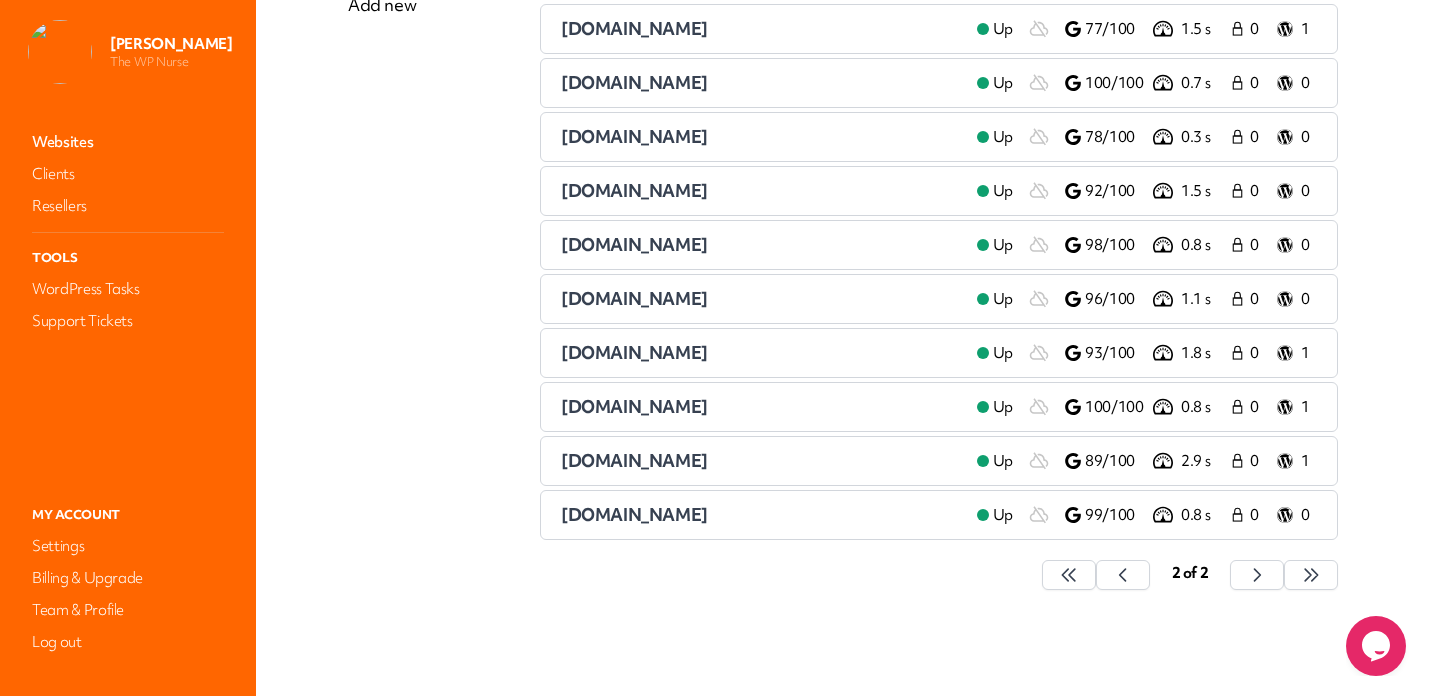 scroll, scrollTop: 259, scrollLeft: 0, axis: vertical 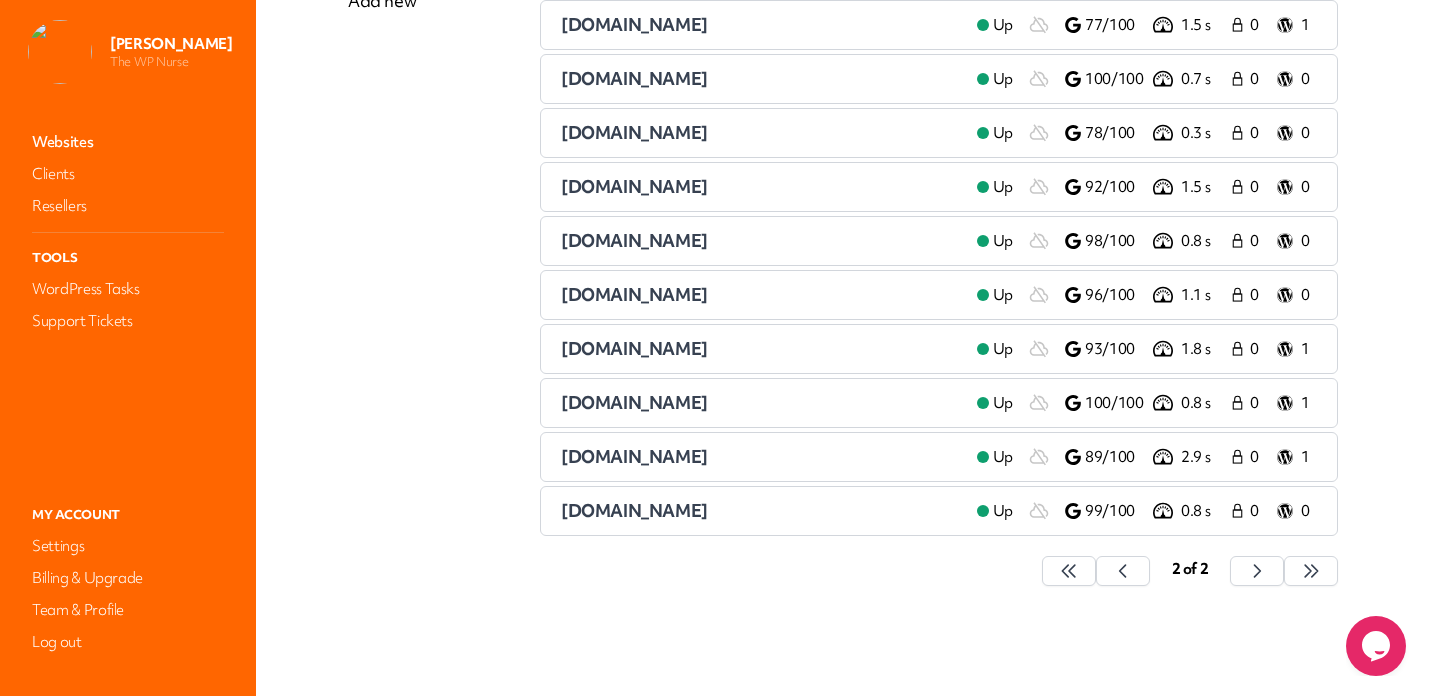 click on "[DOMAIN_NAME]" at bounding box center (634, 456) 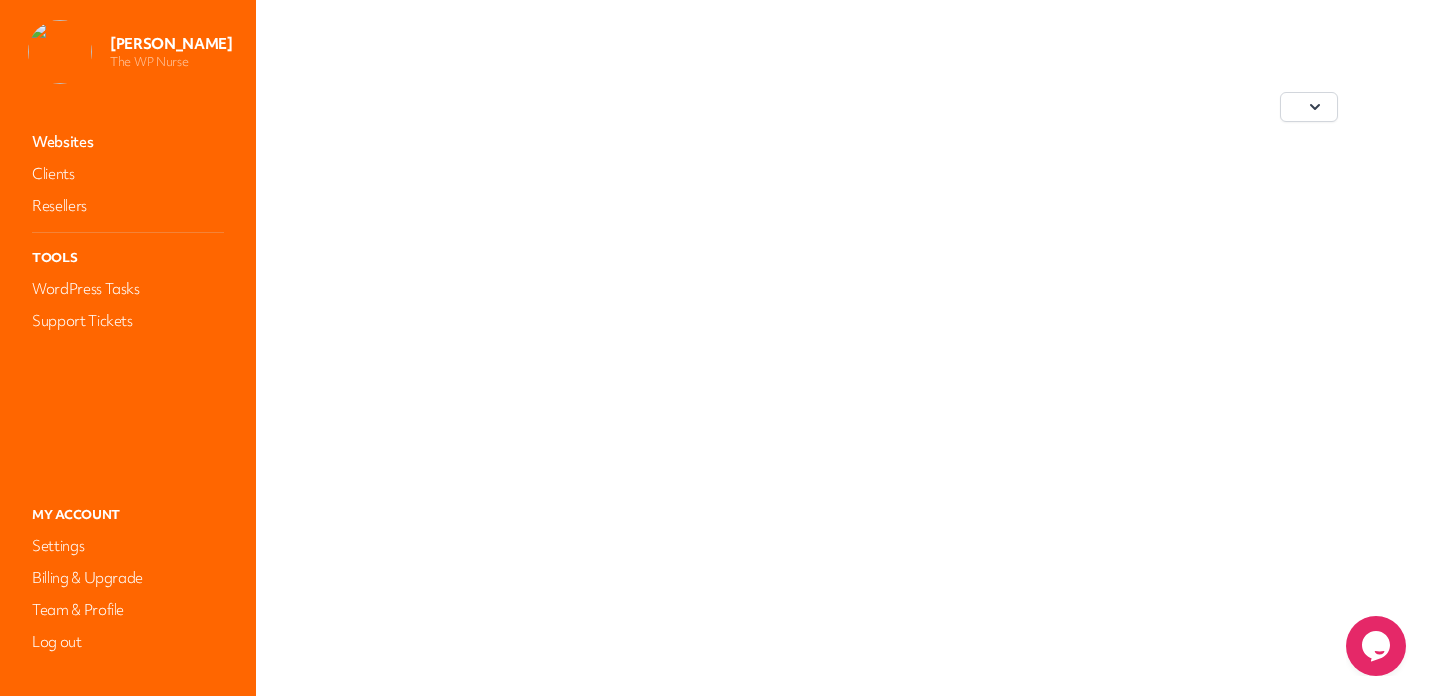 scroll, scrollTop: 0, scrollLeft: 0, axis: both 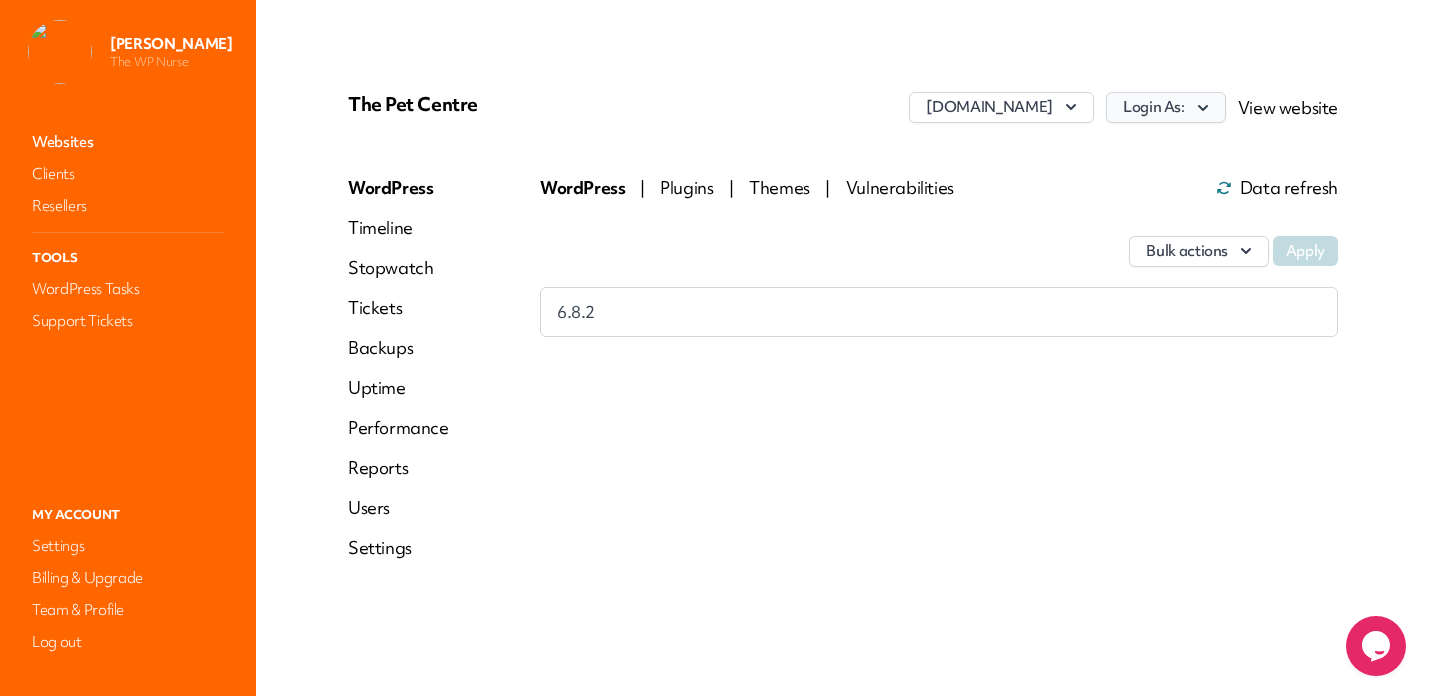 click on "Login As:" at bounding box center (1166, 107) 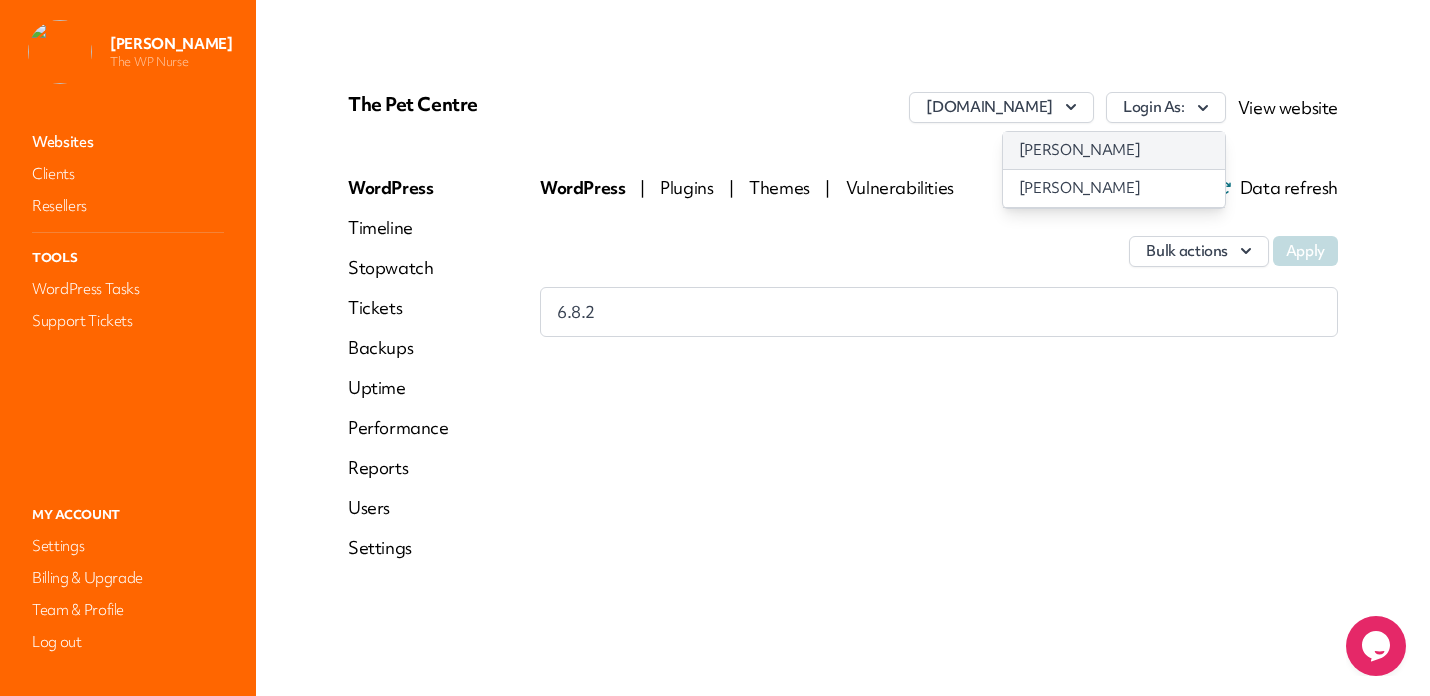 click on "[PERSON_NAME]" at bounding box center (1114, 150) 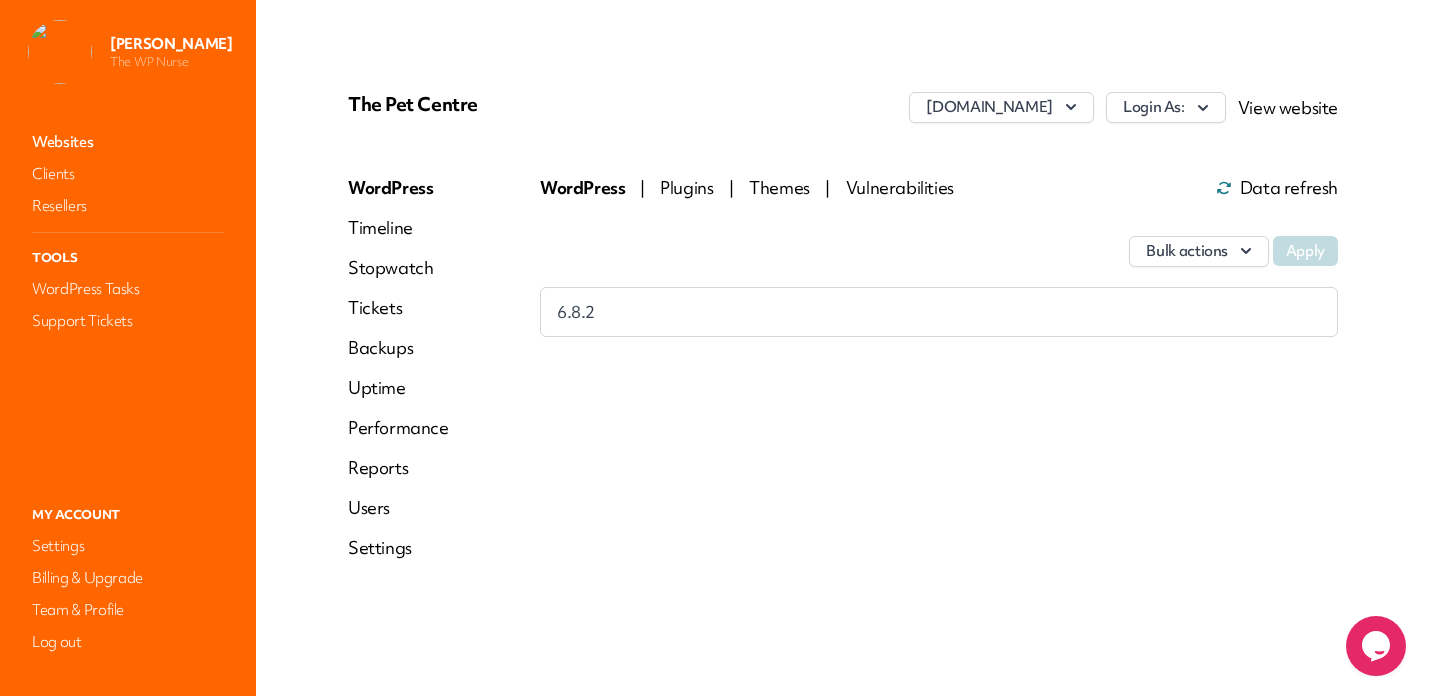 click on "Websites" at bounding box center [128, 142] 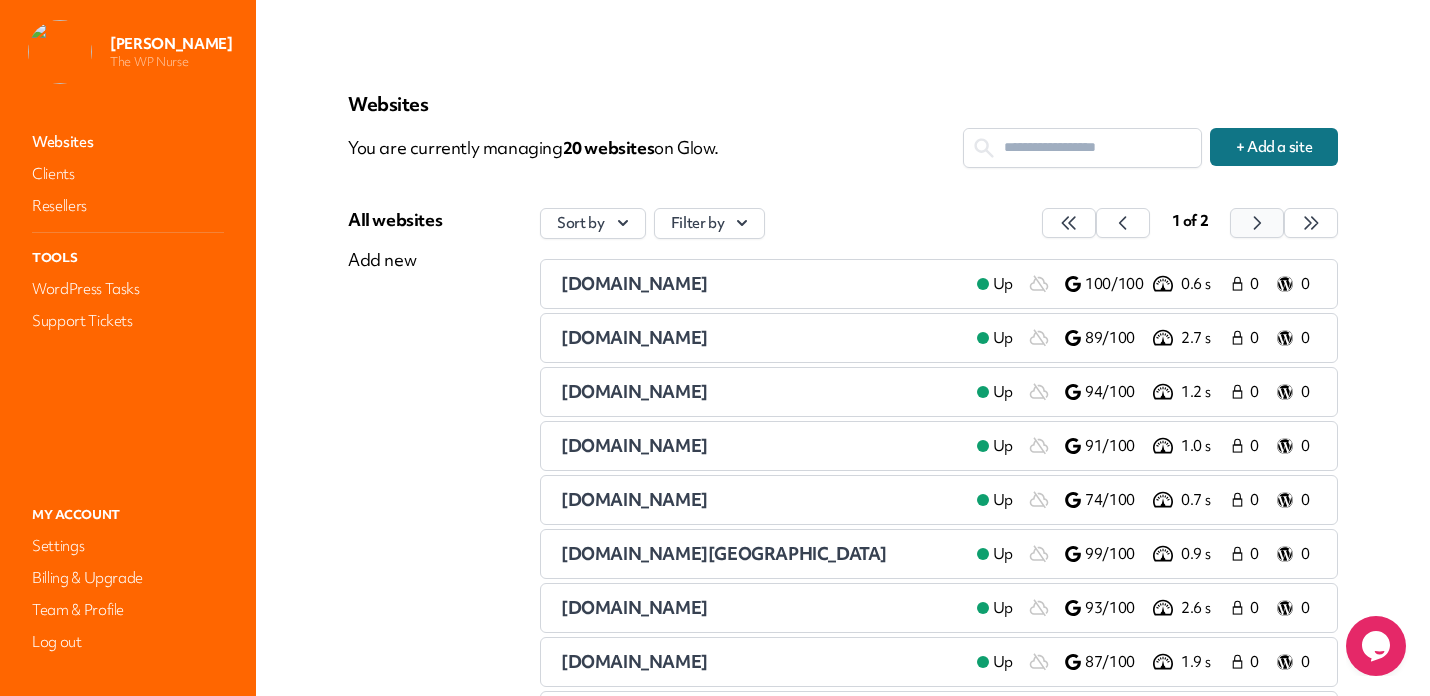 click 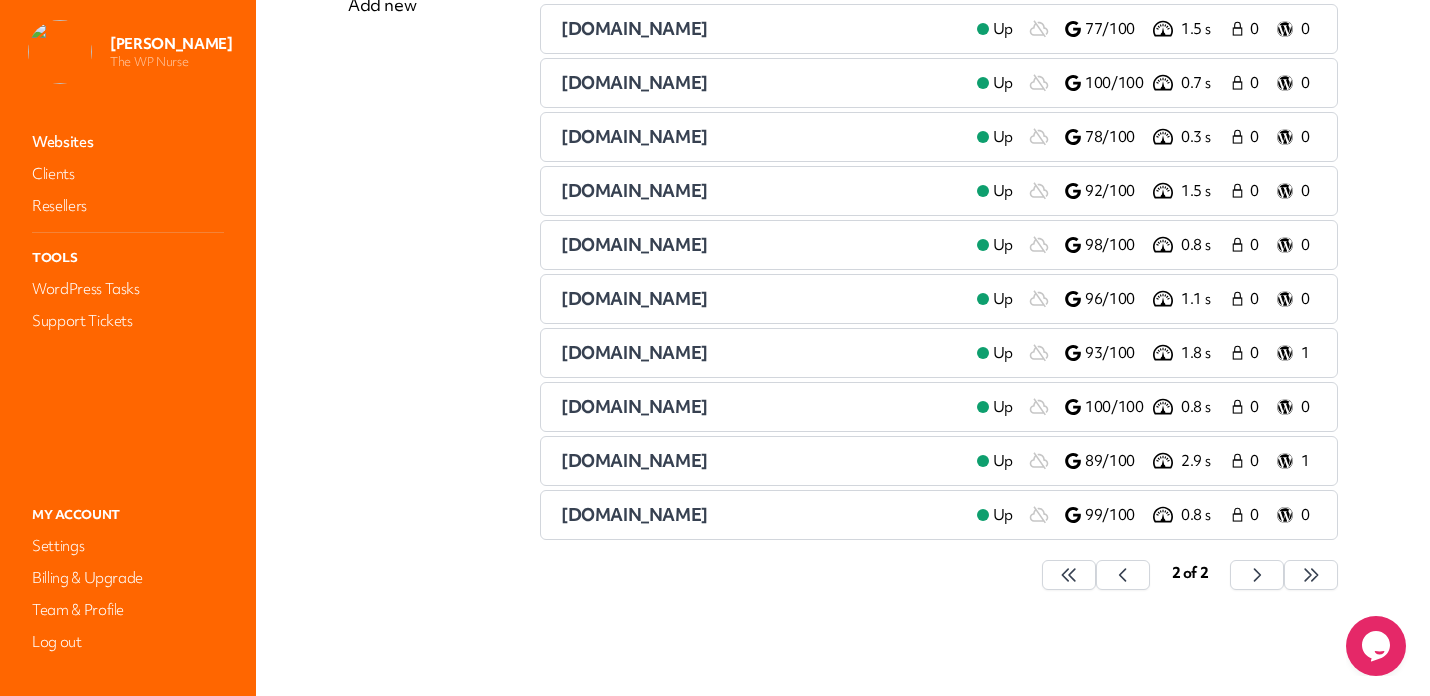 scroll, scrollTop: 263, scrollLeft: 0, axis: vertical 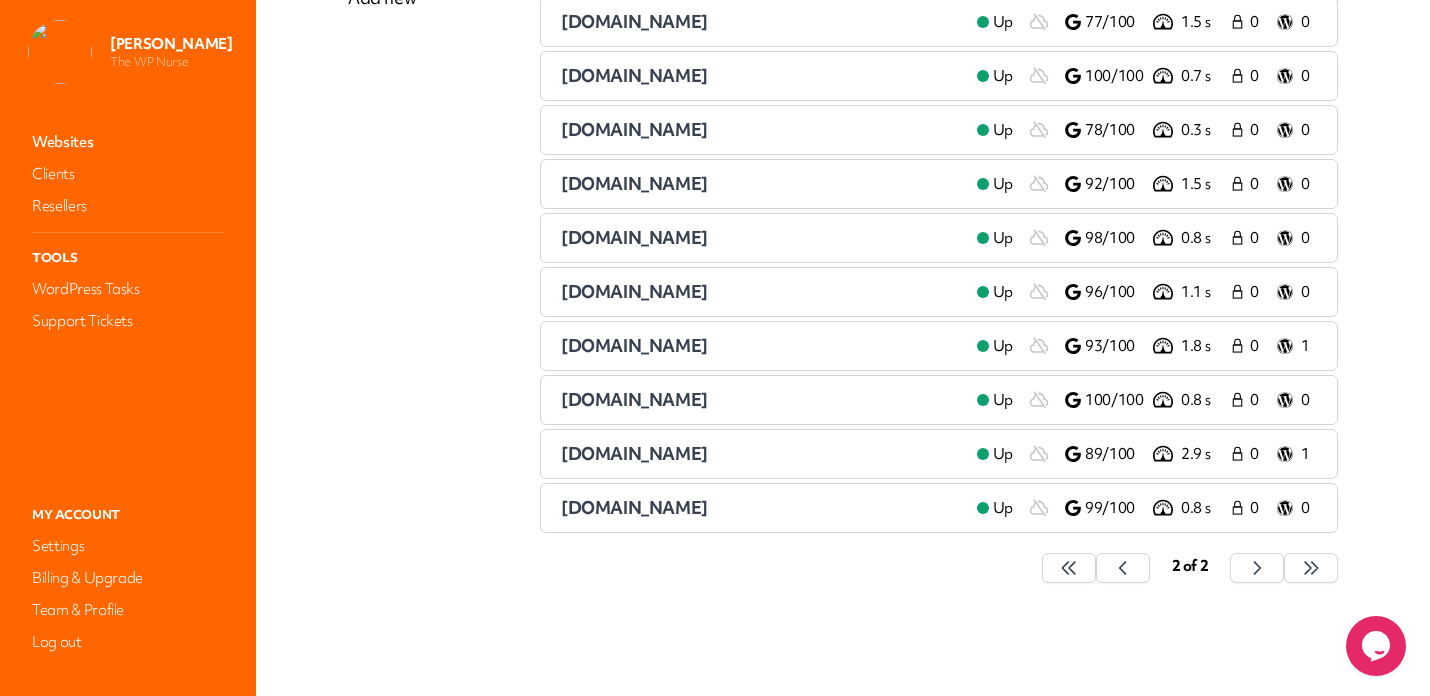click on "[DOMAIN_NAME]" at bounding box center [634, 507] 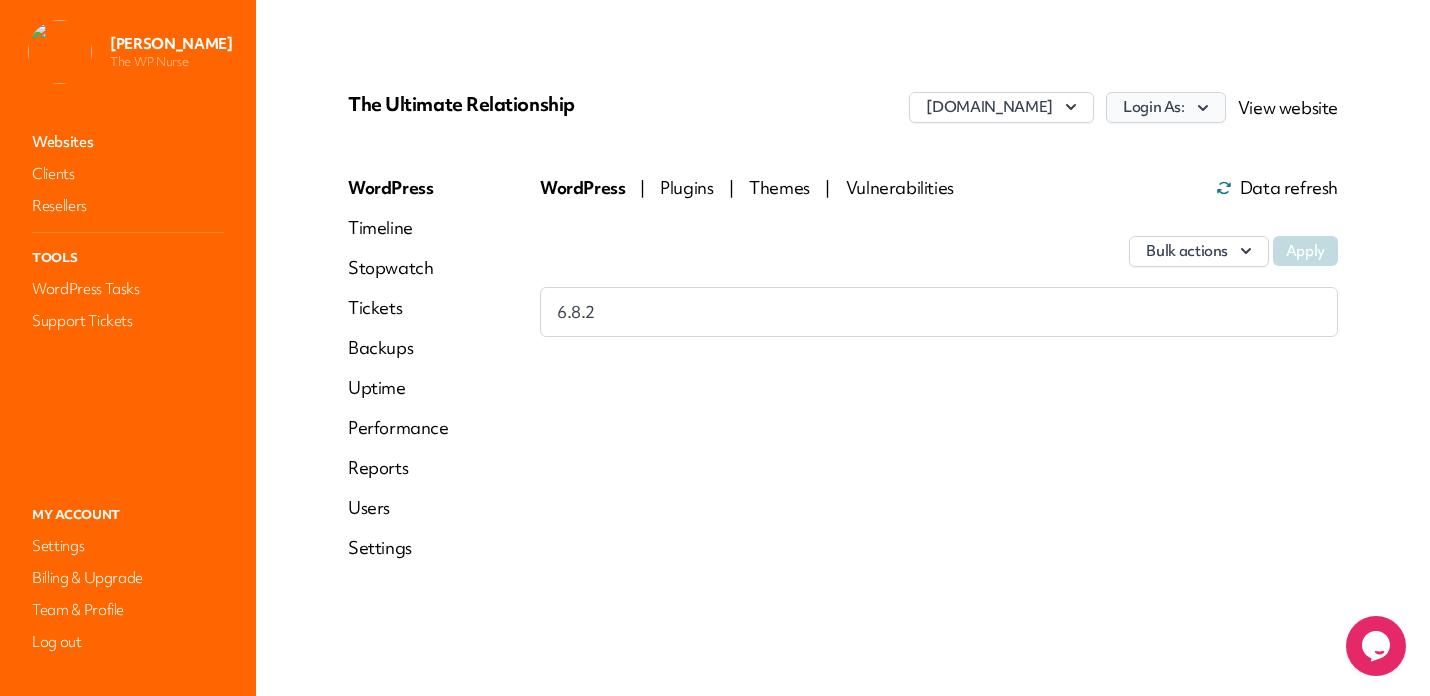 click on "Login As:" at bounding box center (1166, 107) 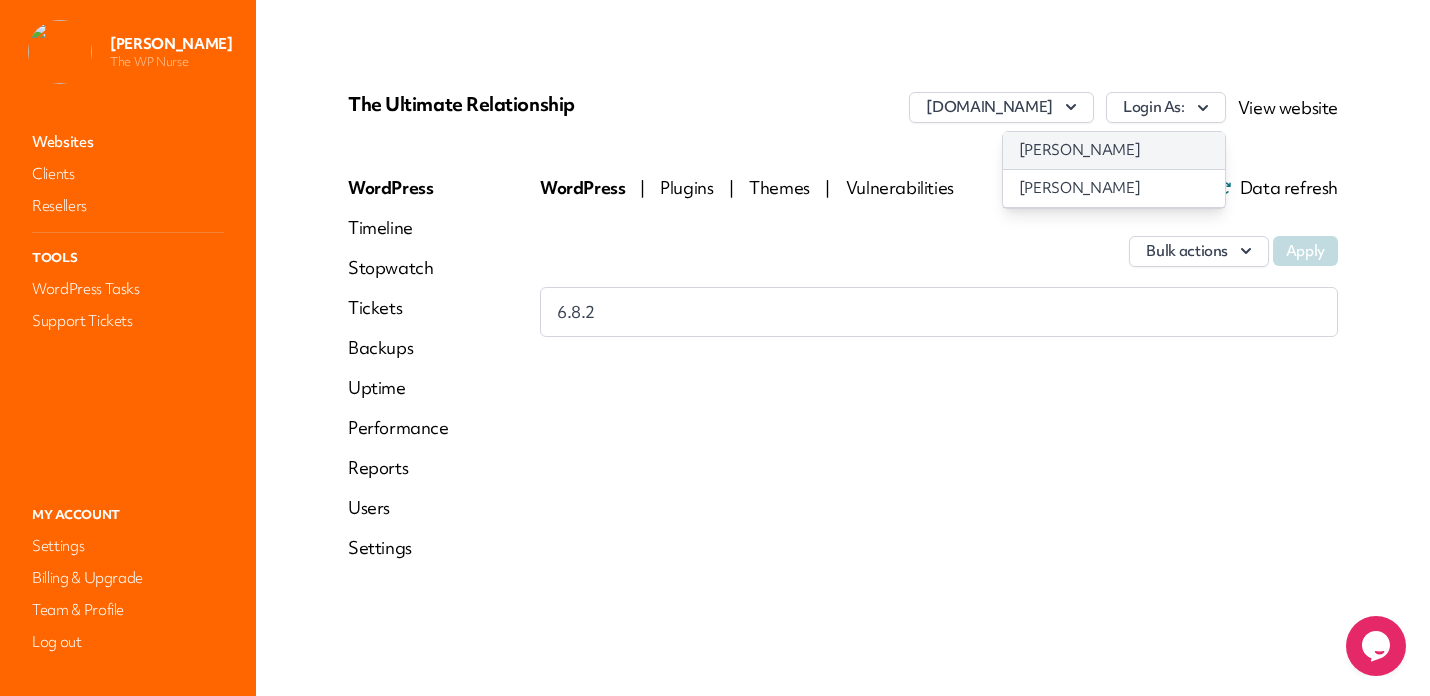 click on "[PERSON_NAME]" at bounding box center [1114, 150] 